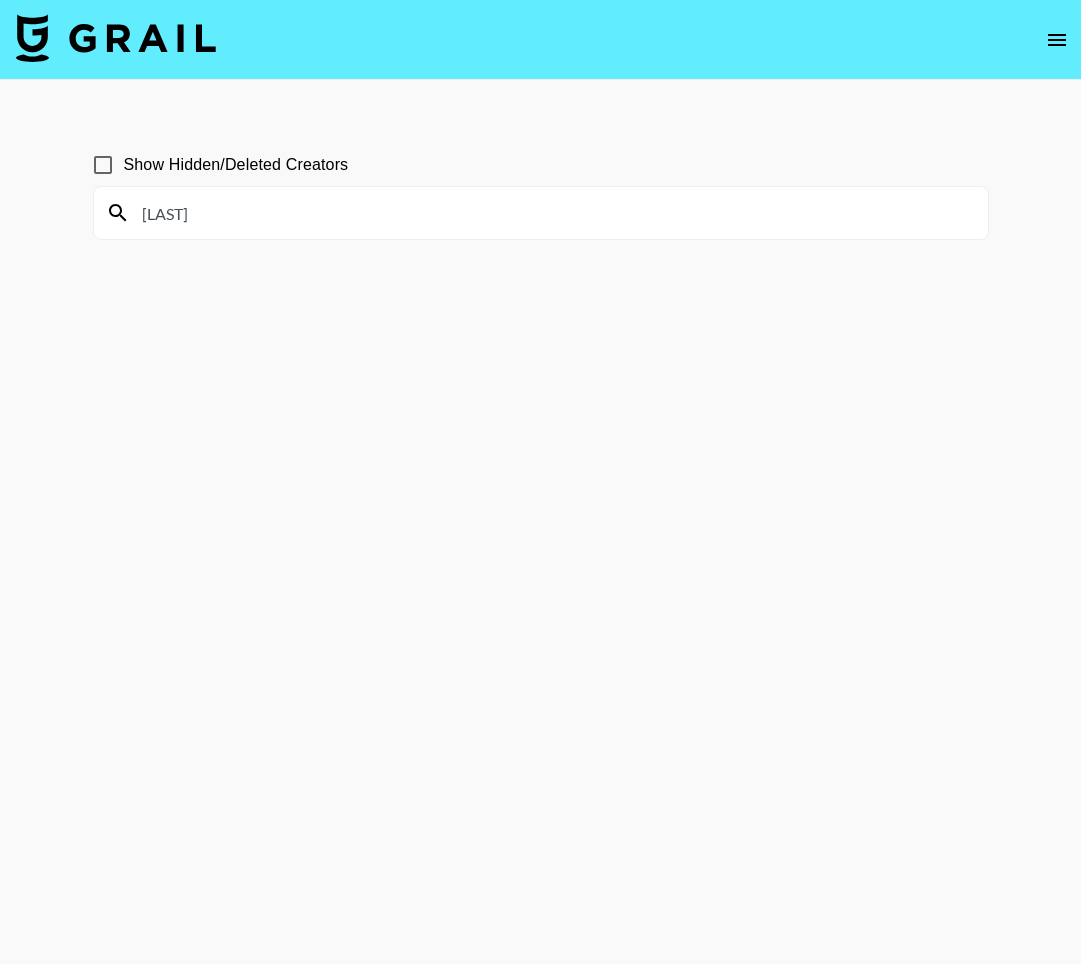 scroll, scrollTop: 0, scrollLeft: 0, axis: both 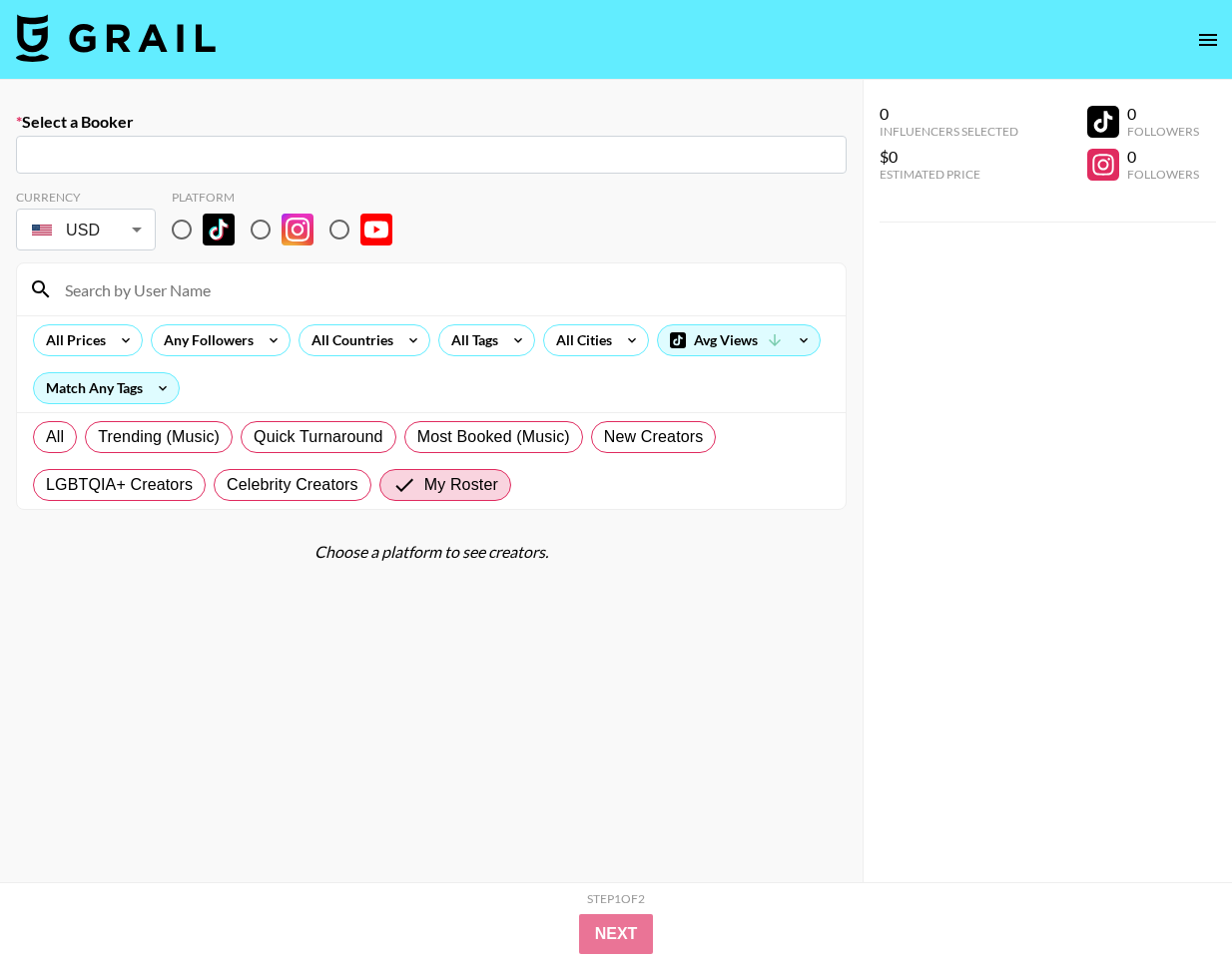click at bounding box center [116, 38] 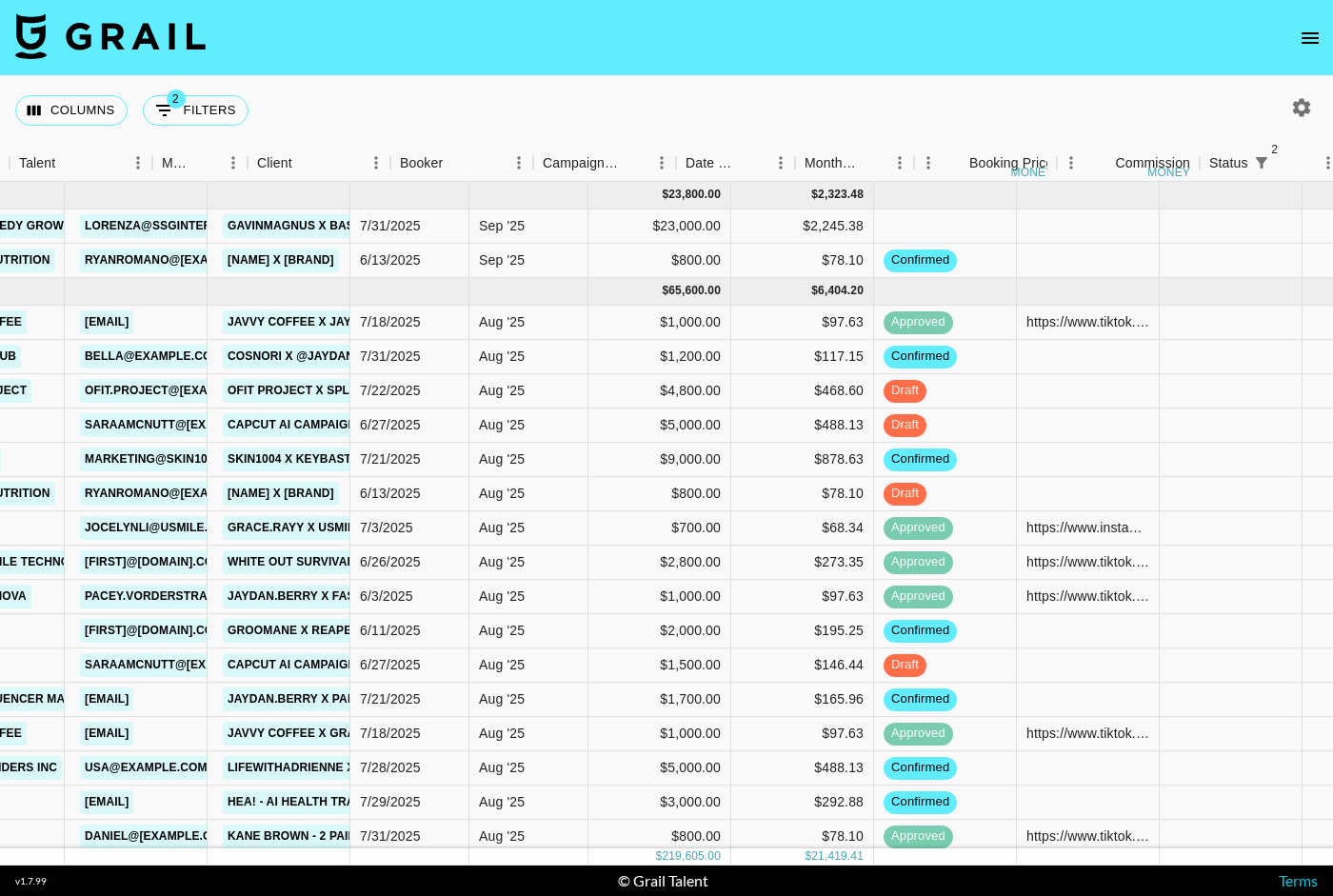 scroll, scrollTop: 0, scrollLeft: 793, axis: horizontal 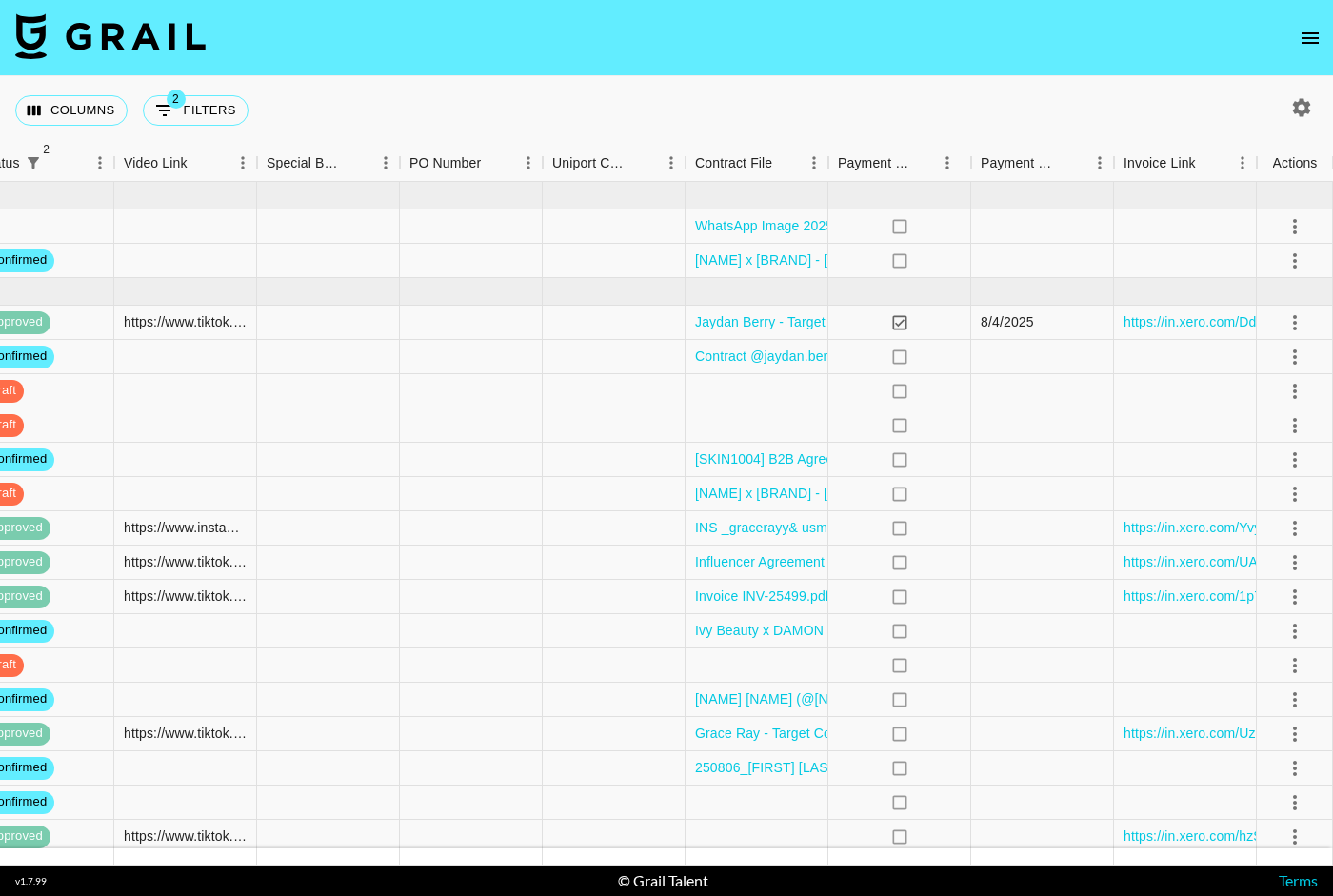 click 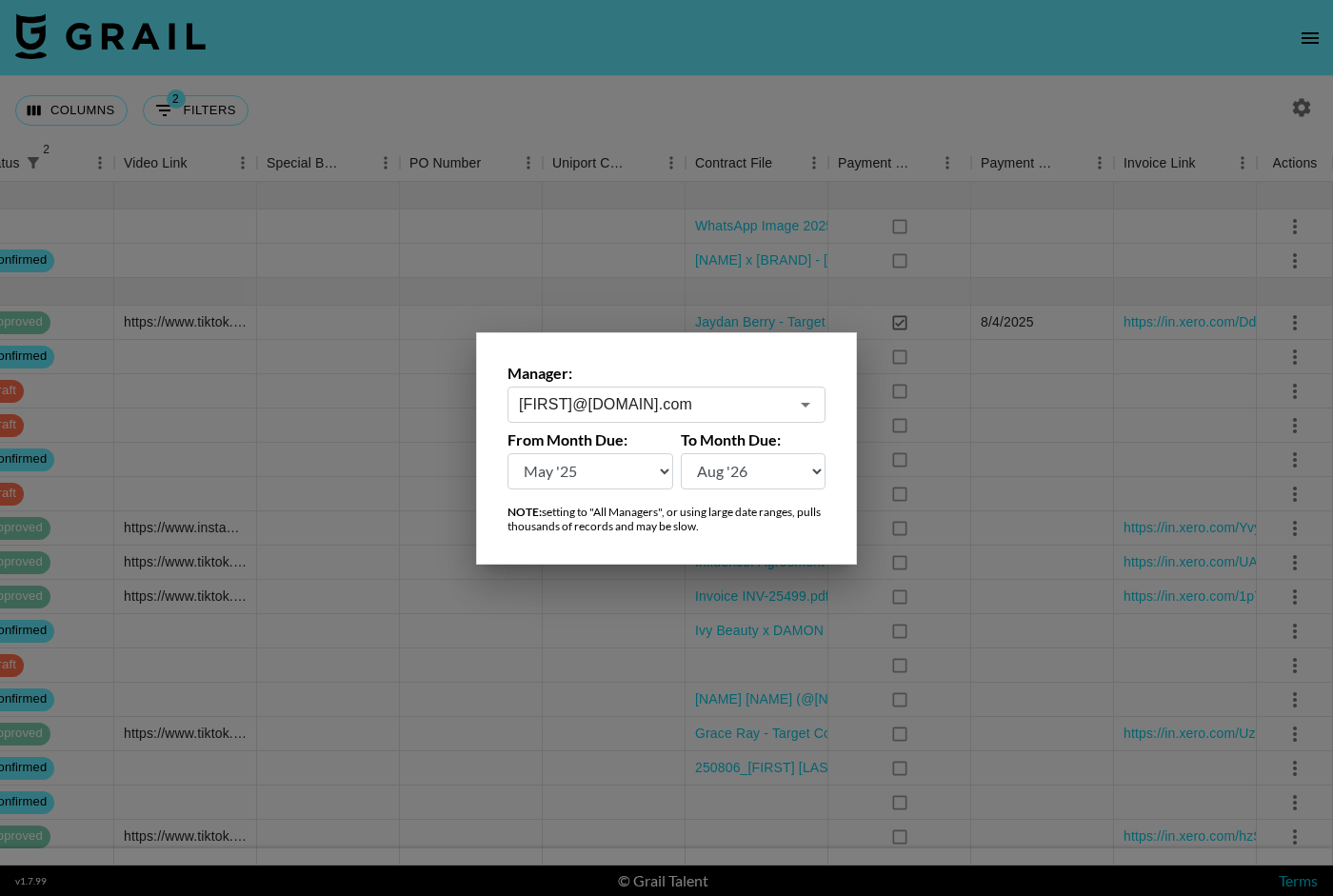 click on "[FIRST]@[DOMAIN].com" at bounding box center (653, 404) 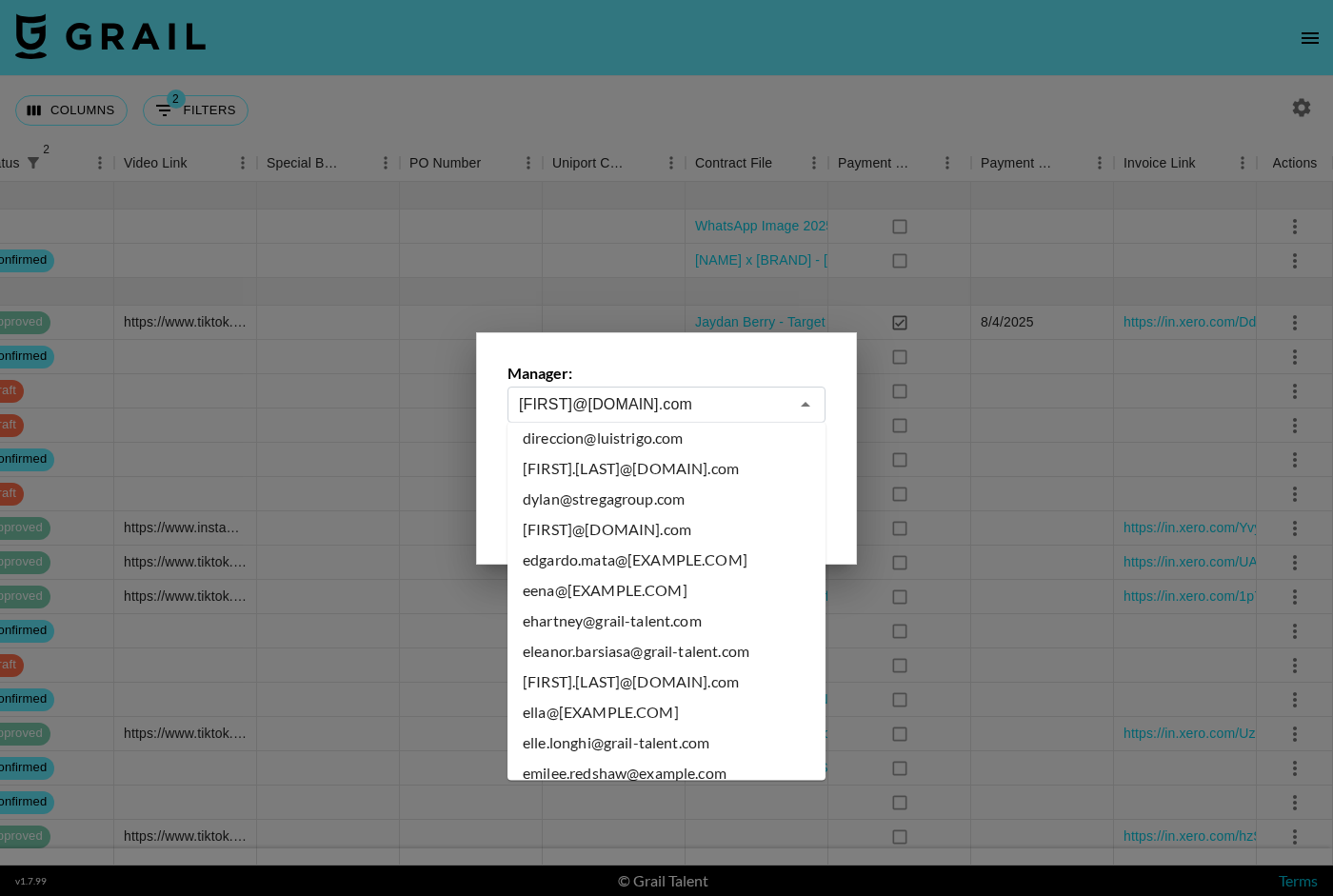 scroll, scrollTop: 0, scrollLeft: 0, axis: both 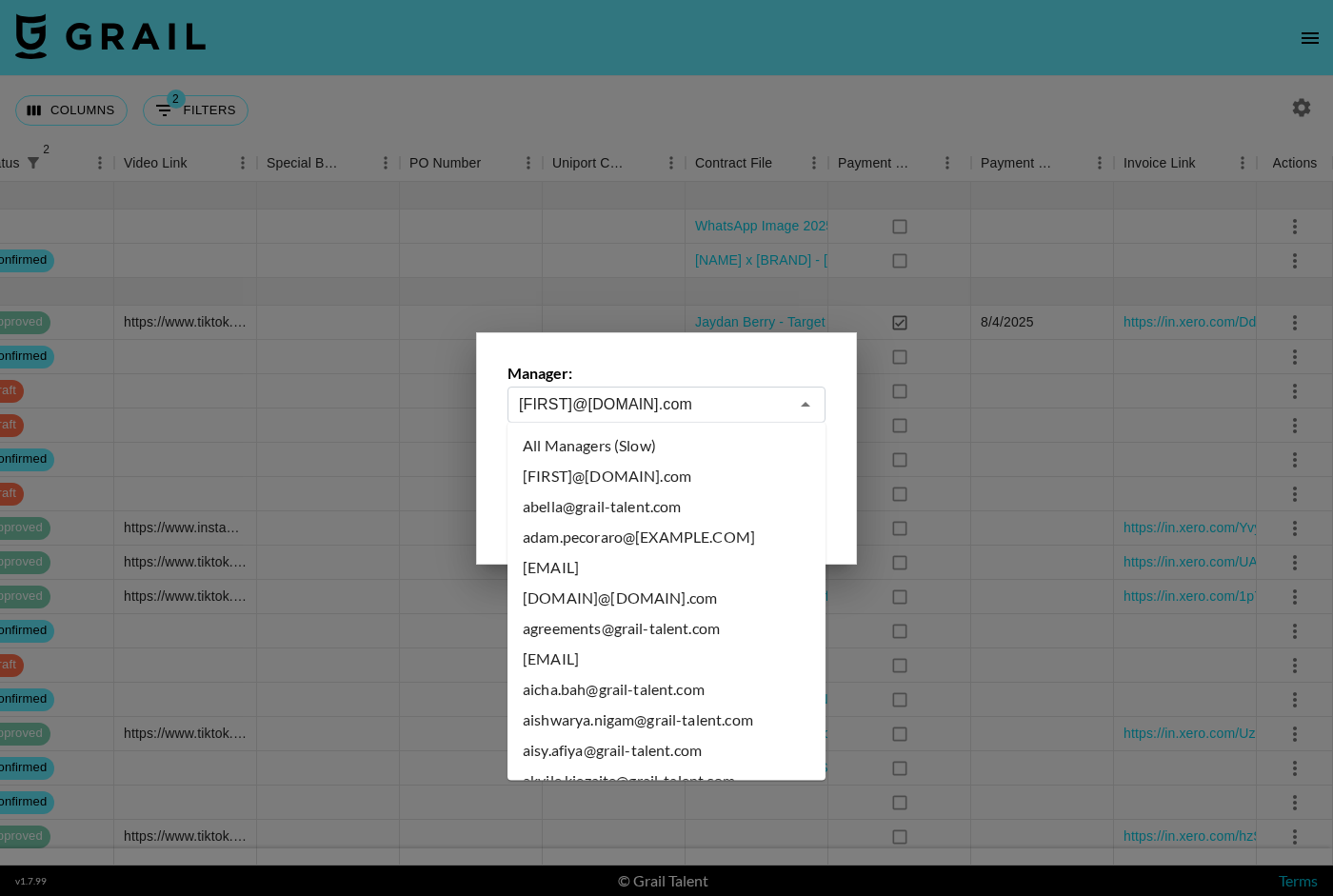 click on "All Managers (Slow)" at bounding box center (666, 446) 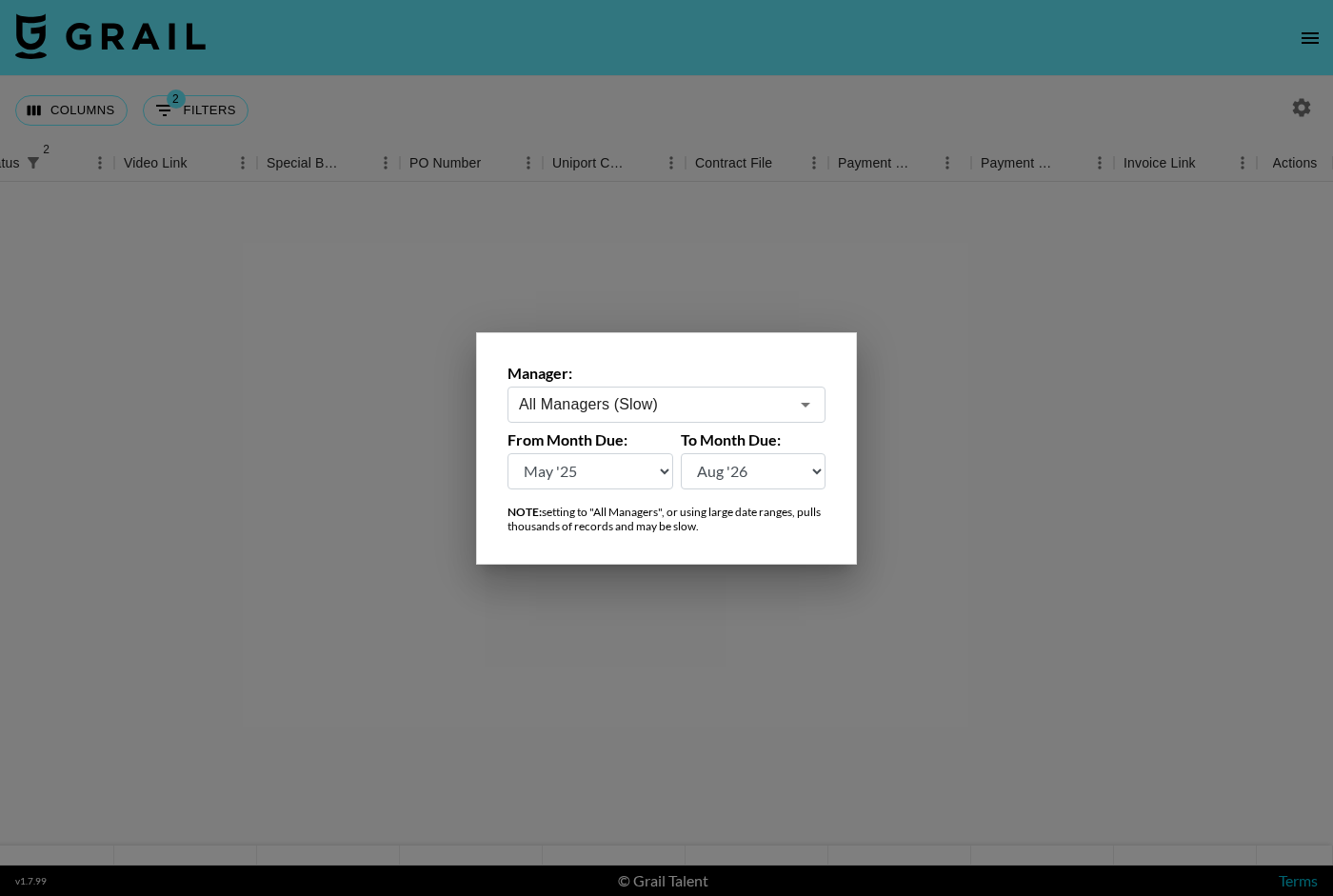 click at bounding box center (666, 448) 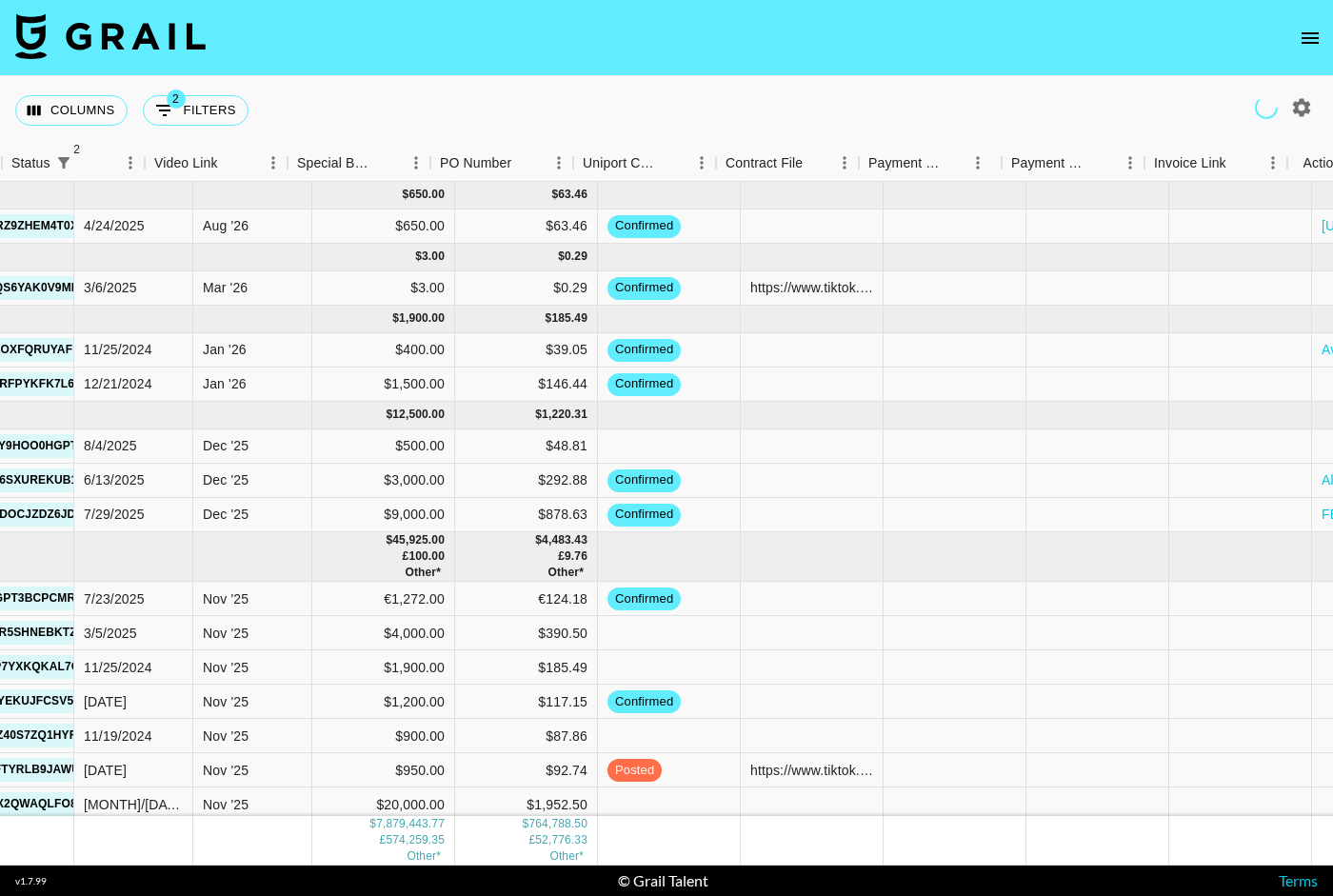 scroll, scrollTop: 0, scrollLeft: 929, axis: horizontal 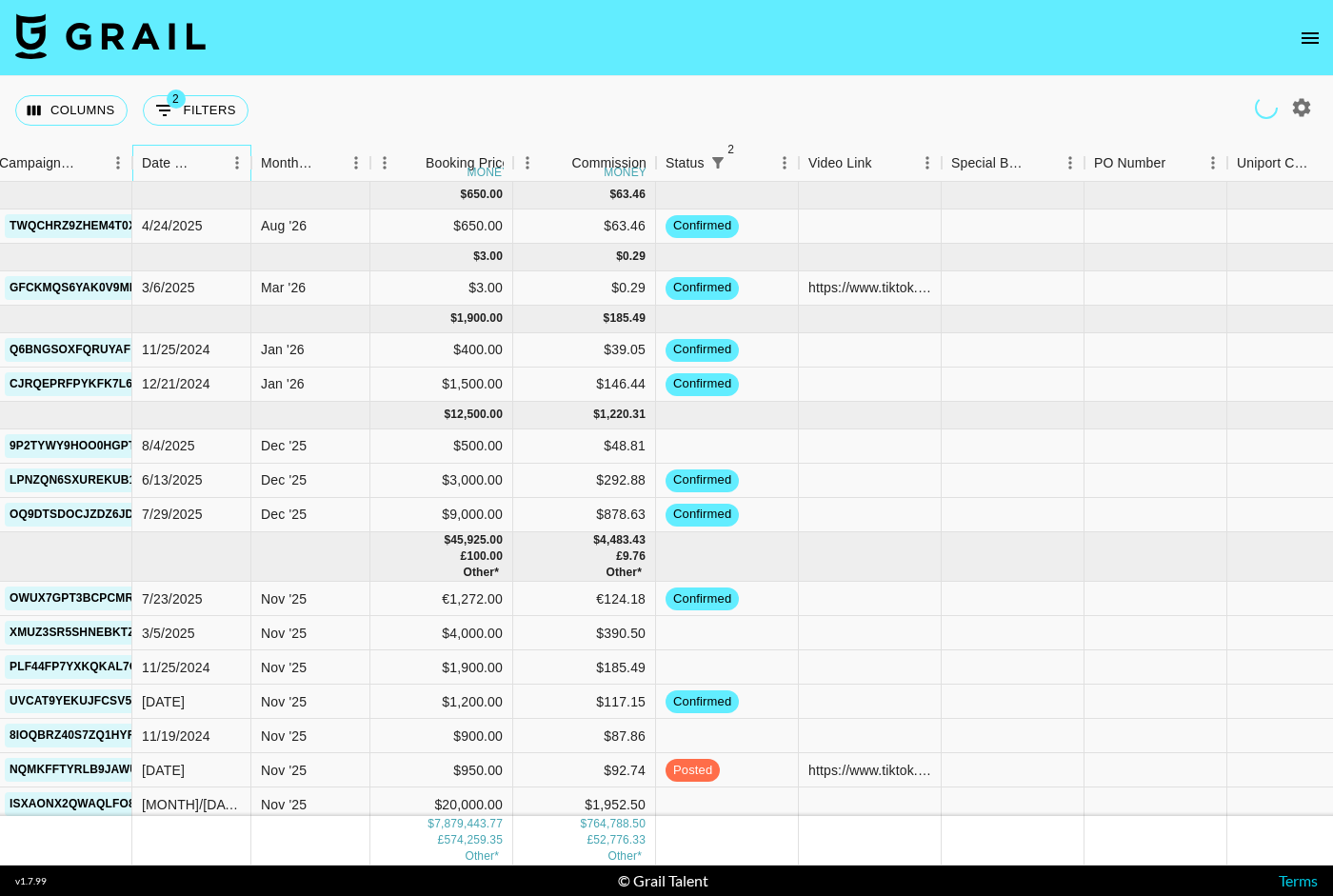 click on "Date Created" at bounding box center [169, 163] 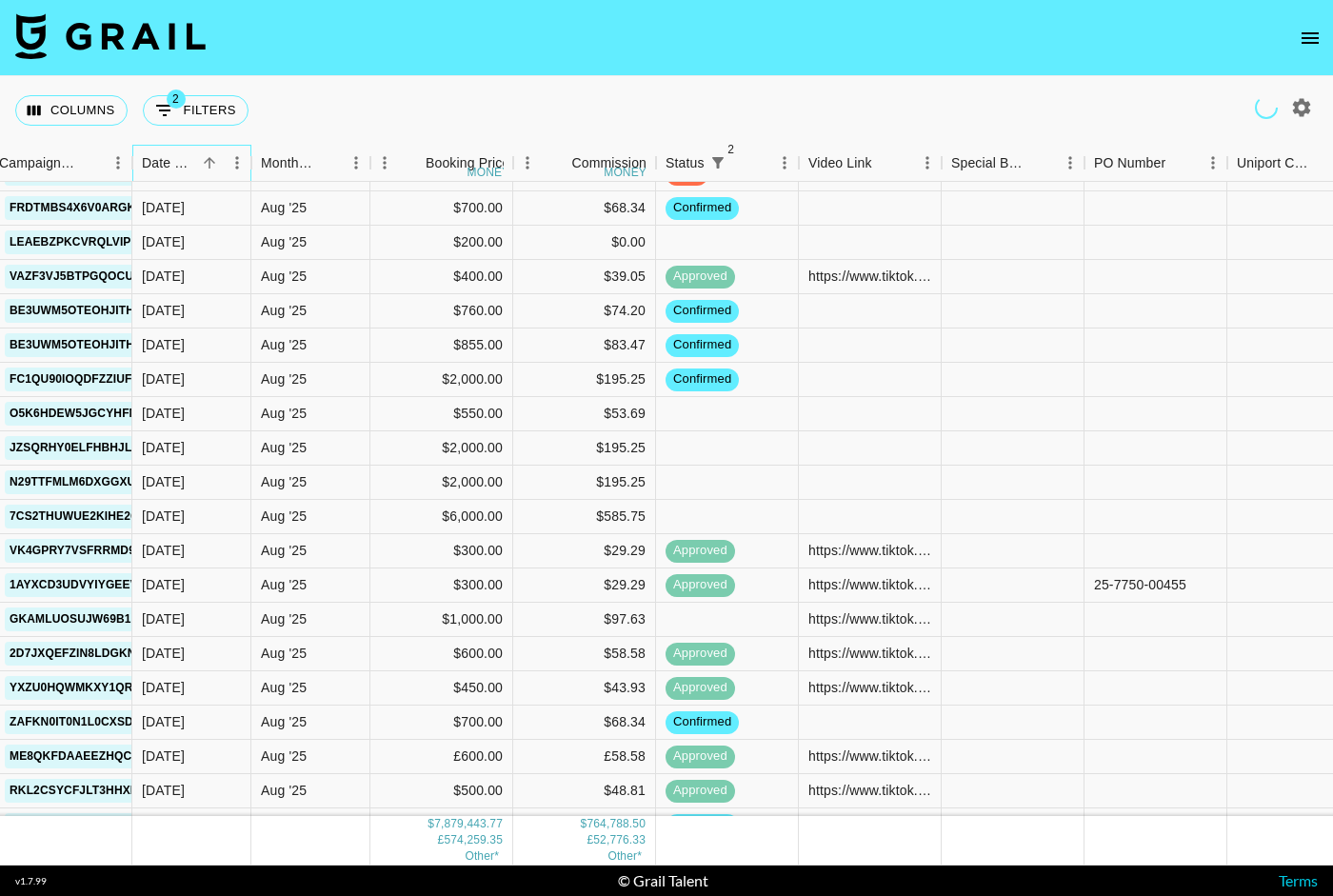 scroll, scrollTop: 198787, scrollLeft: 929, axis: both 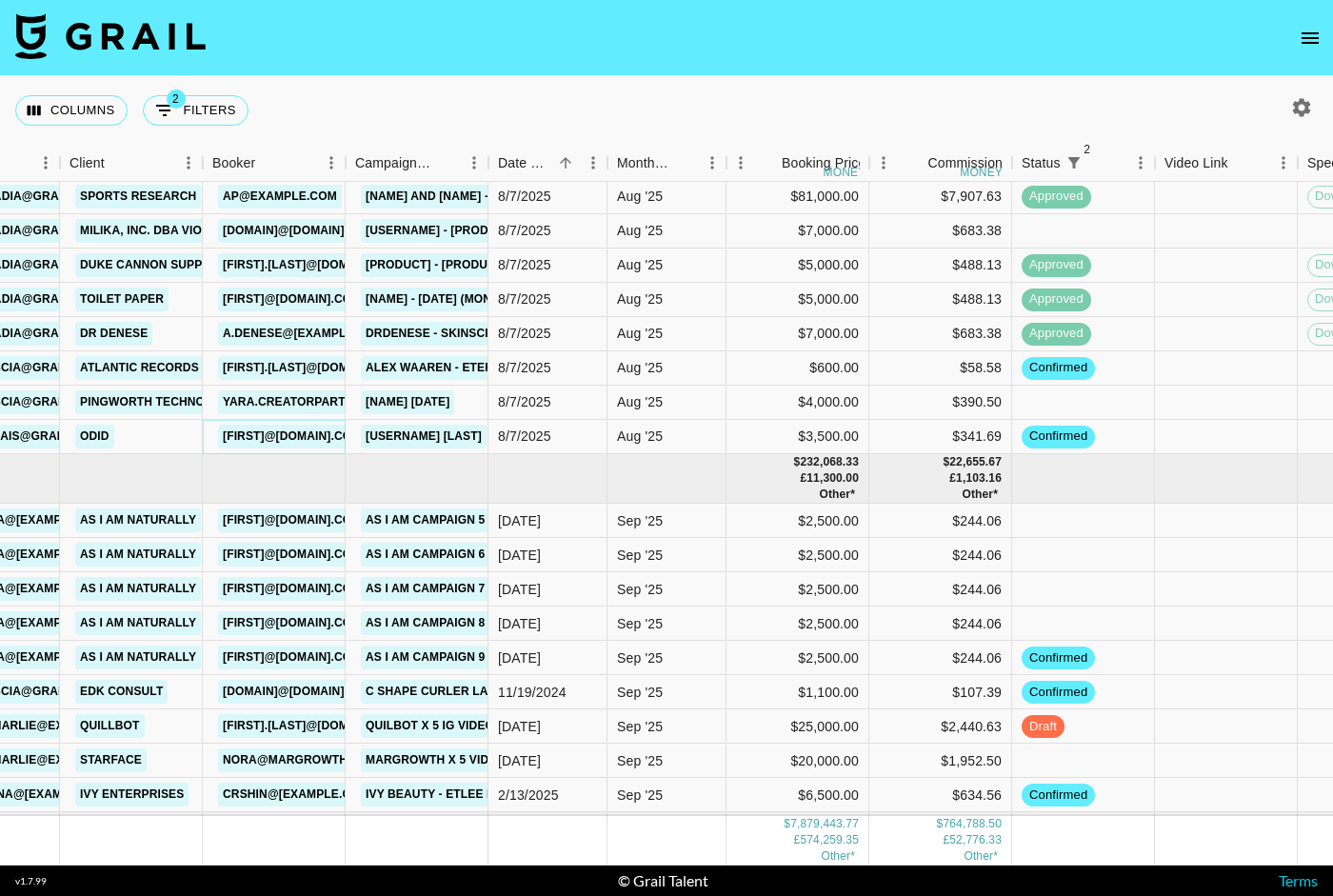 click on "[FIRST]@[DOMAIN].com" at bounding box center (291, 436) 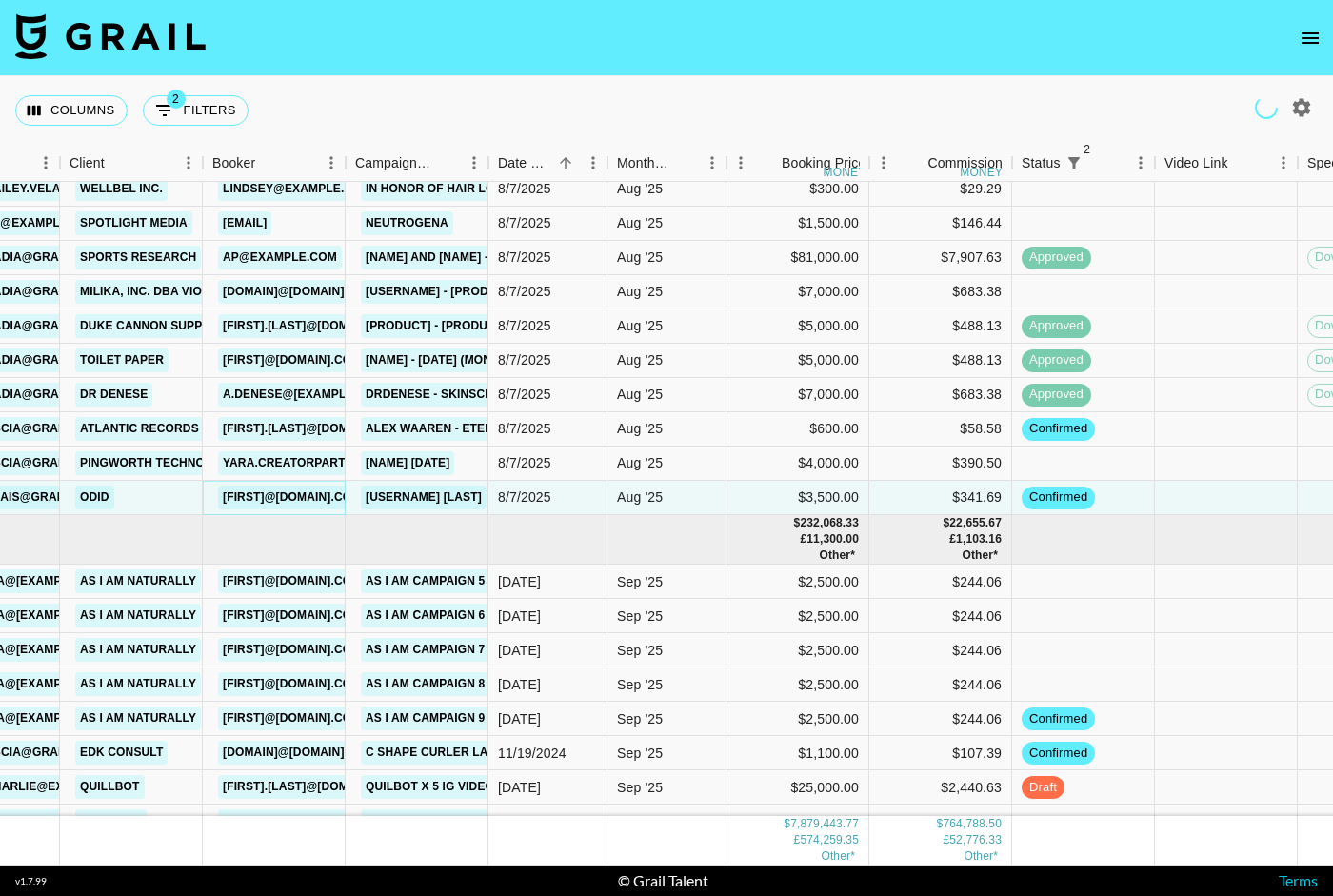 scroll, scrollTop: 204508, scrollLeft: 573, axis: both 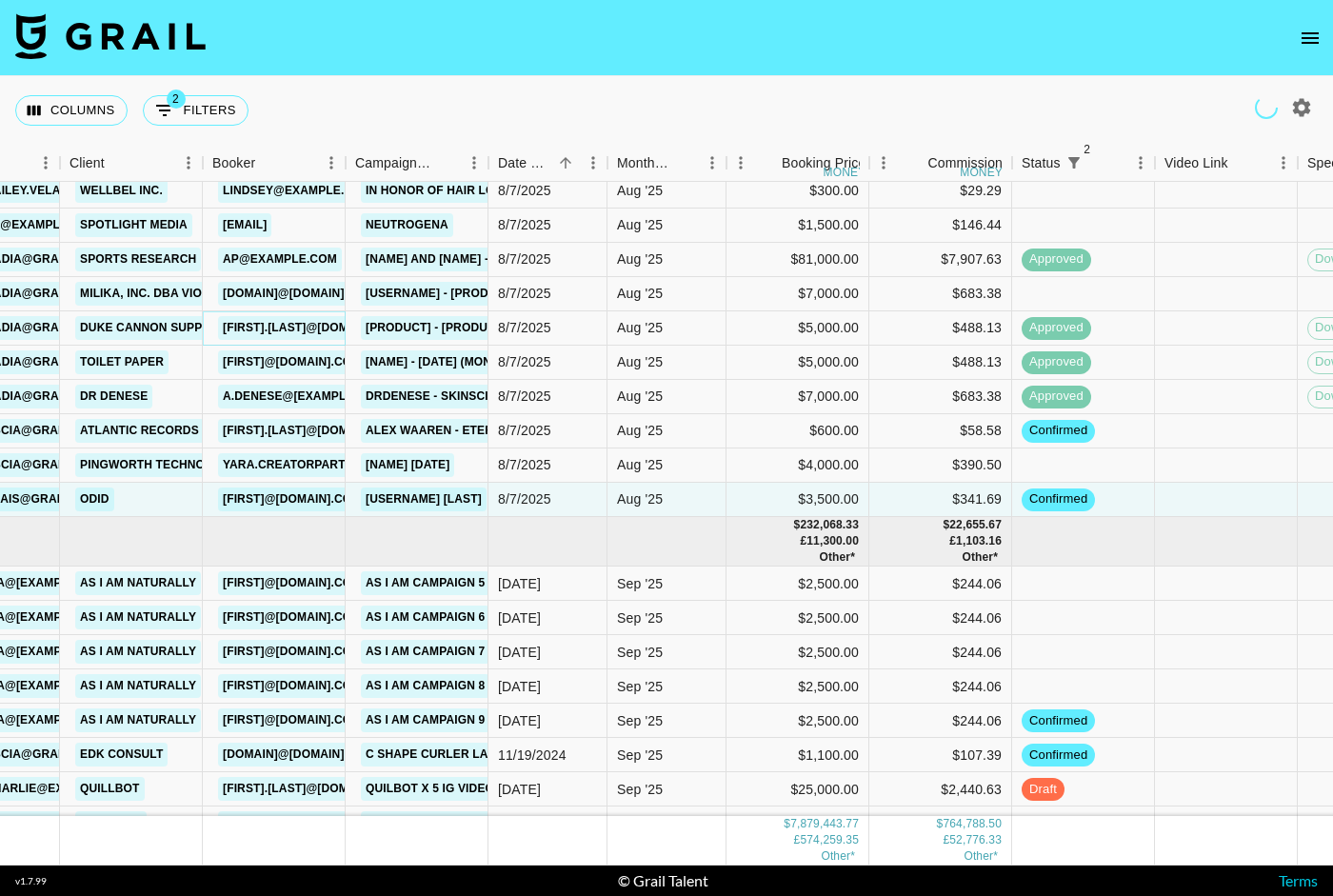 click on "[FIRST].[LAST]@[DOMAIN].com" at bounding box center (312, 328) 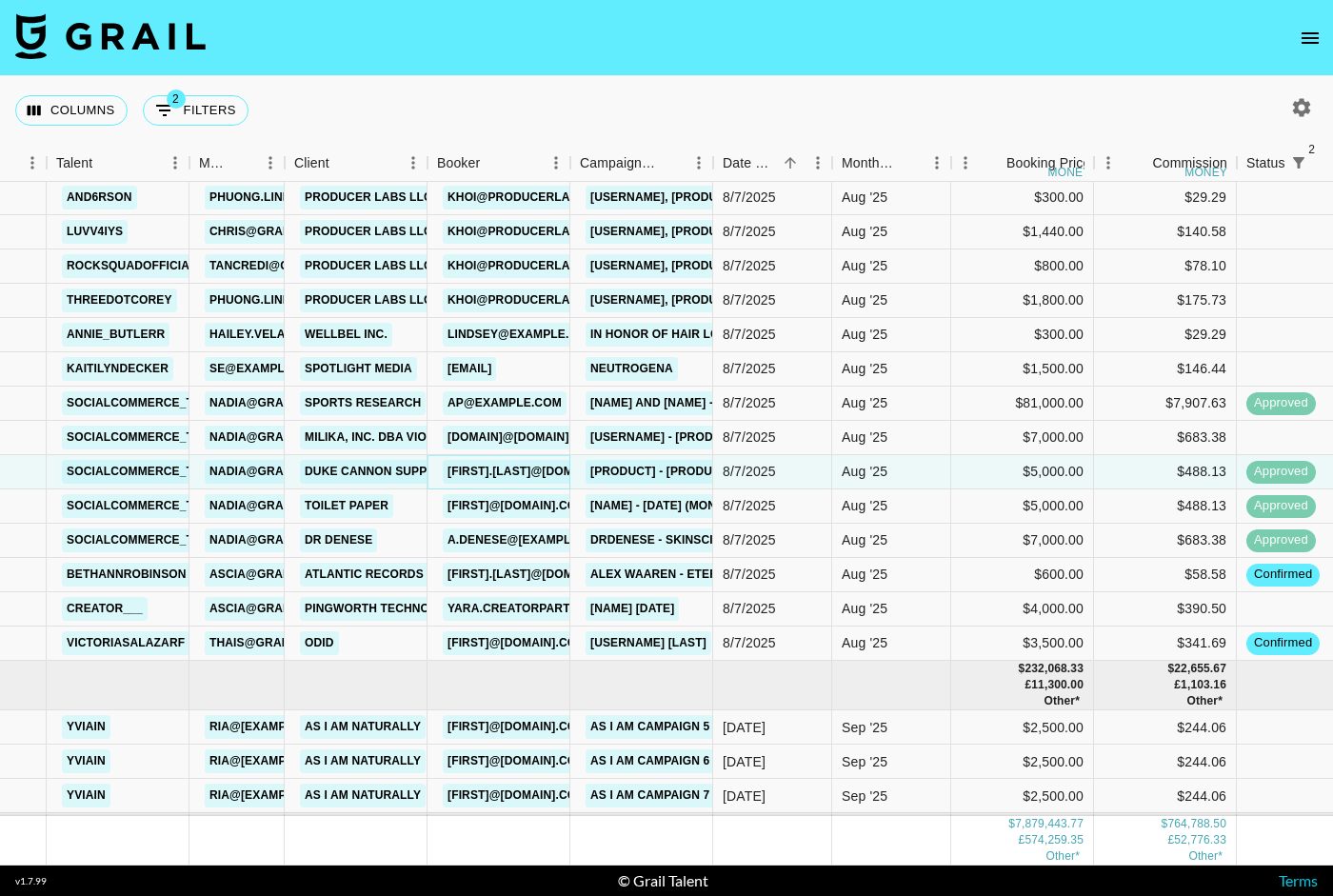 scroll, scrollTop: 204365, scrollLeft: 348, axis: both 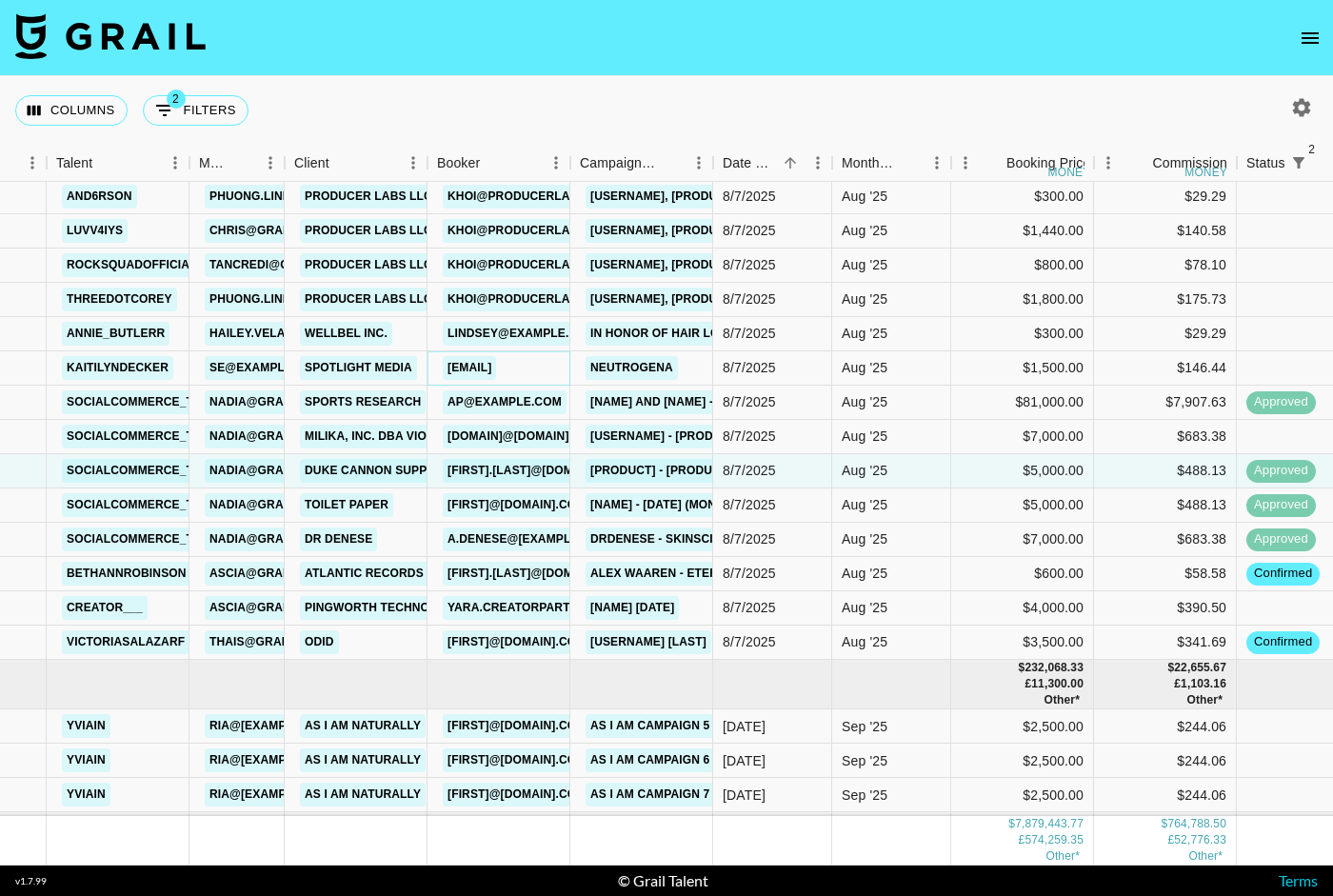 click on "[EMAIL]" at bounding box center [469, 368] 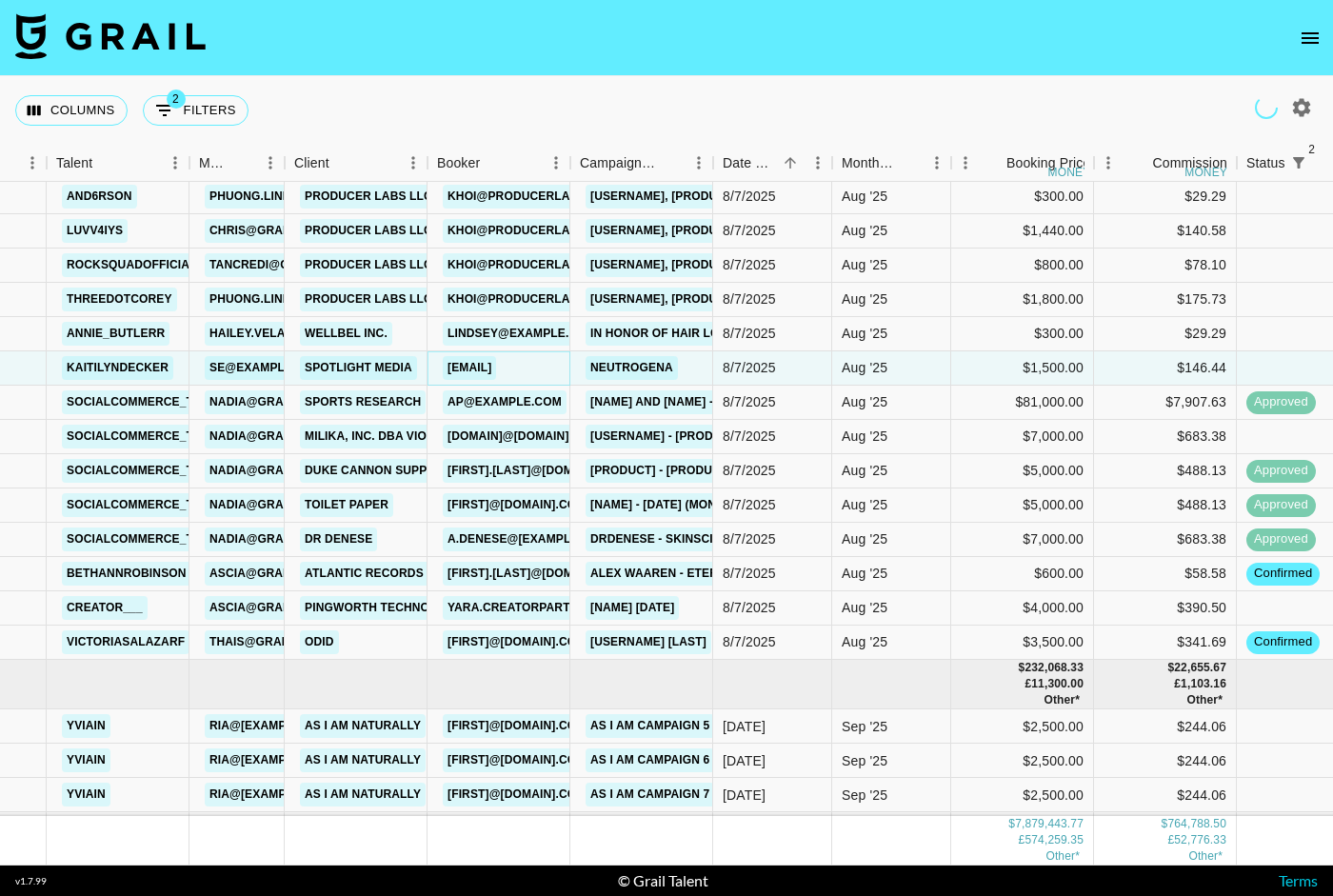 scroll, scrollTop: 204362, scrollLeft: 348, axis: both 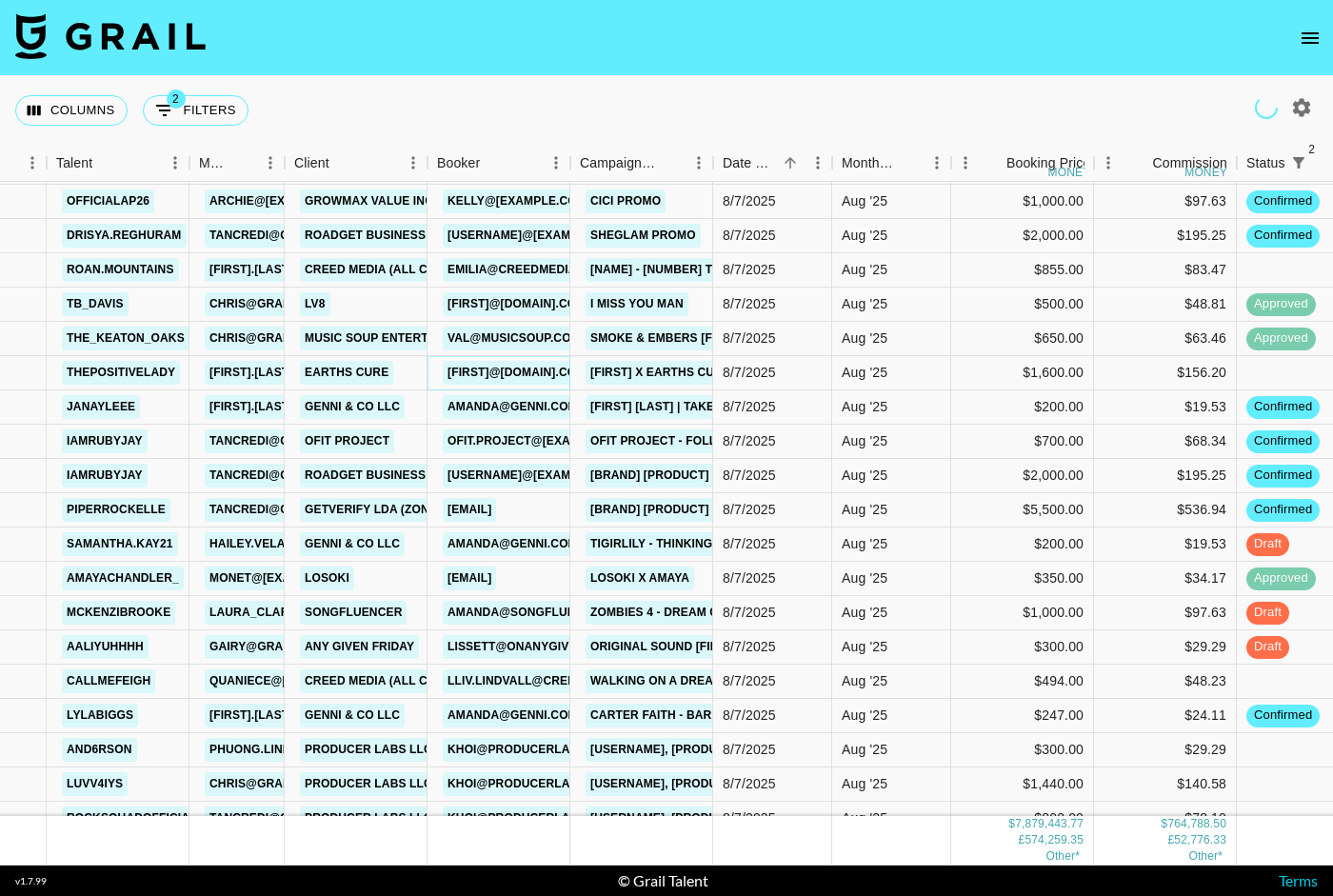 click on "[FIRST]@[DOMAIN].com" at bounding box center (516, 372) 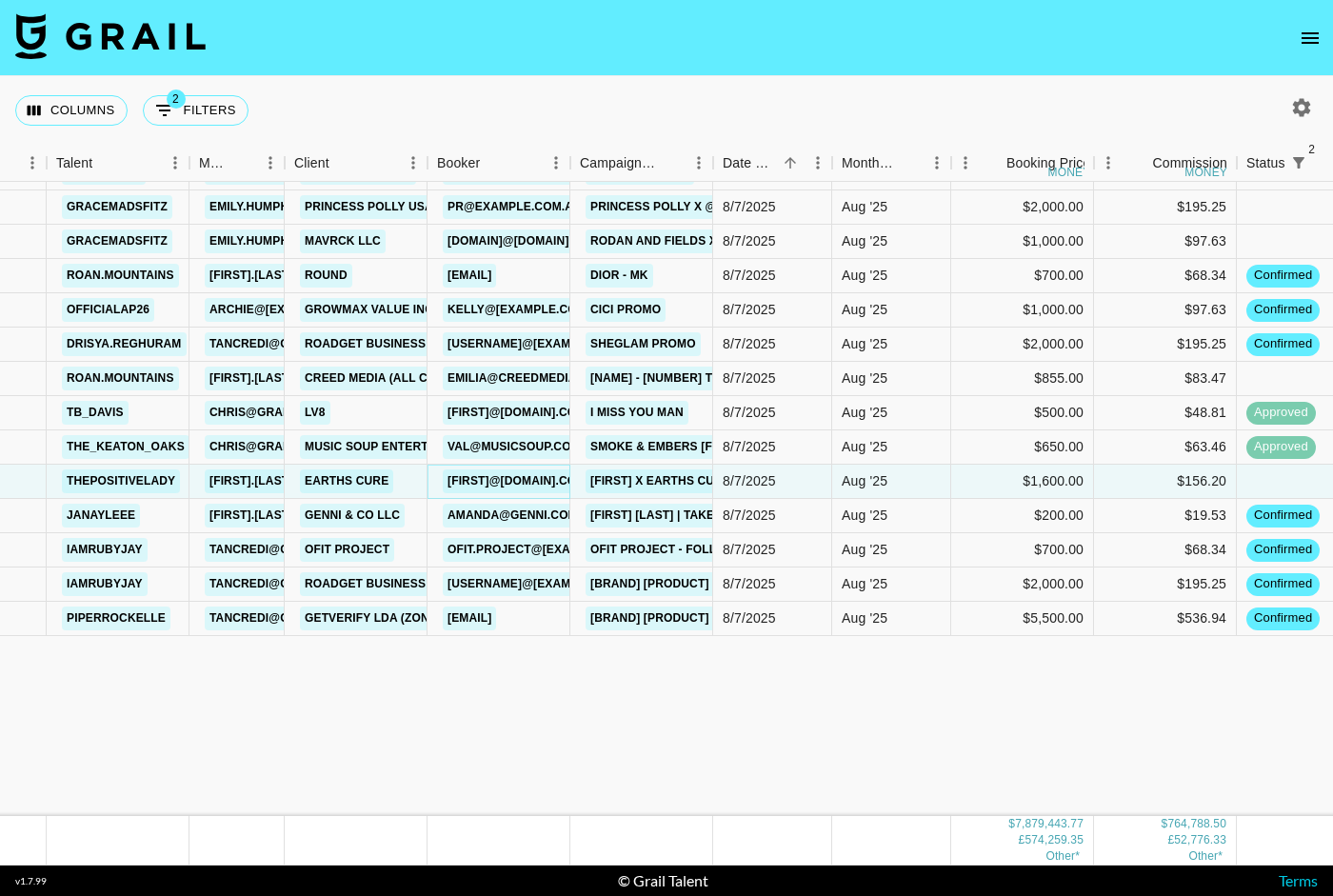 scroll, scrollTop: 203419, scrollLeft: 348, axis: both 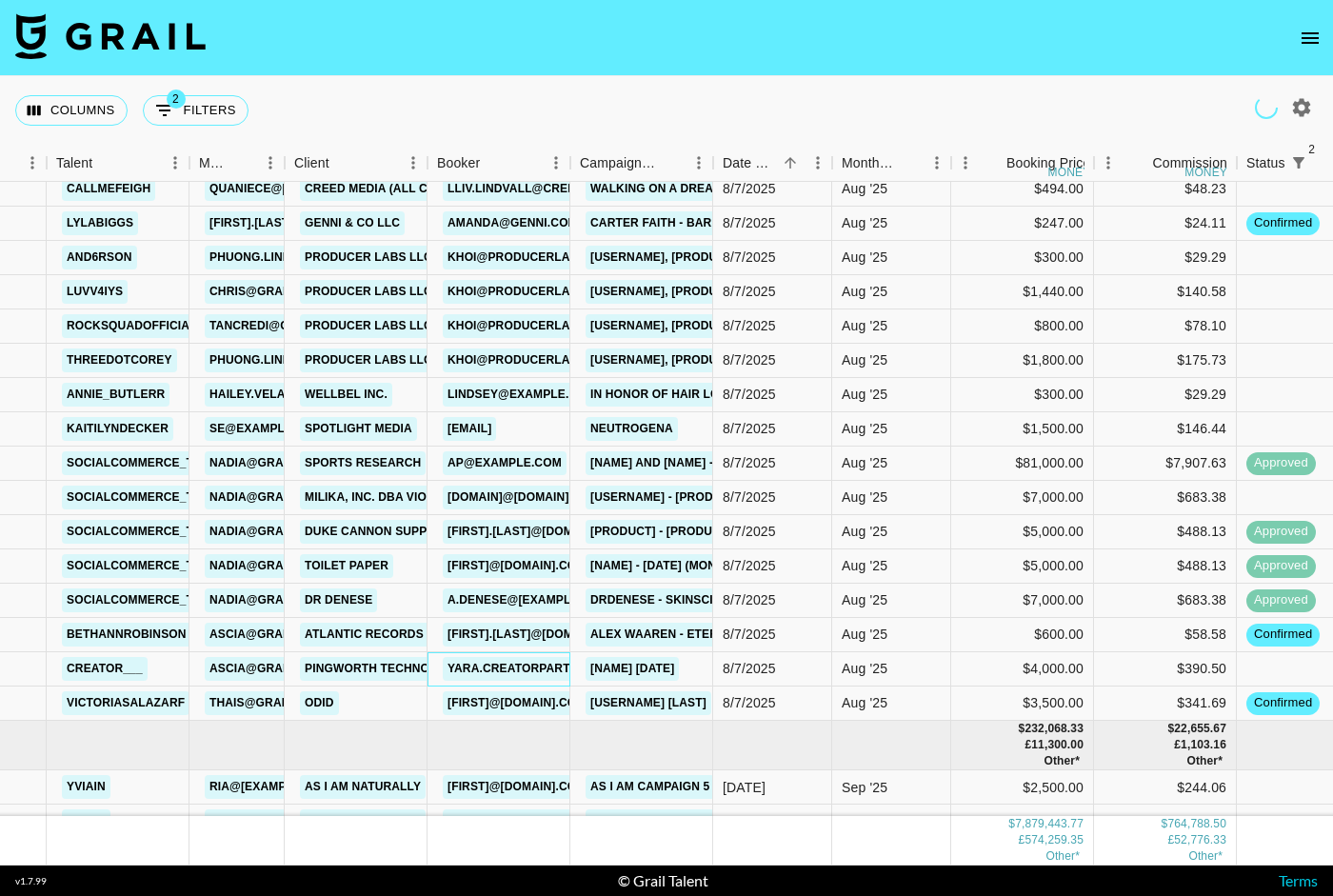 click on "yara.creatorpartner@[EXAMPLE.COM]" at bounding box center [574, 668] 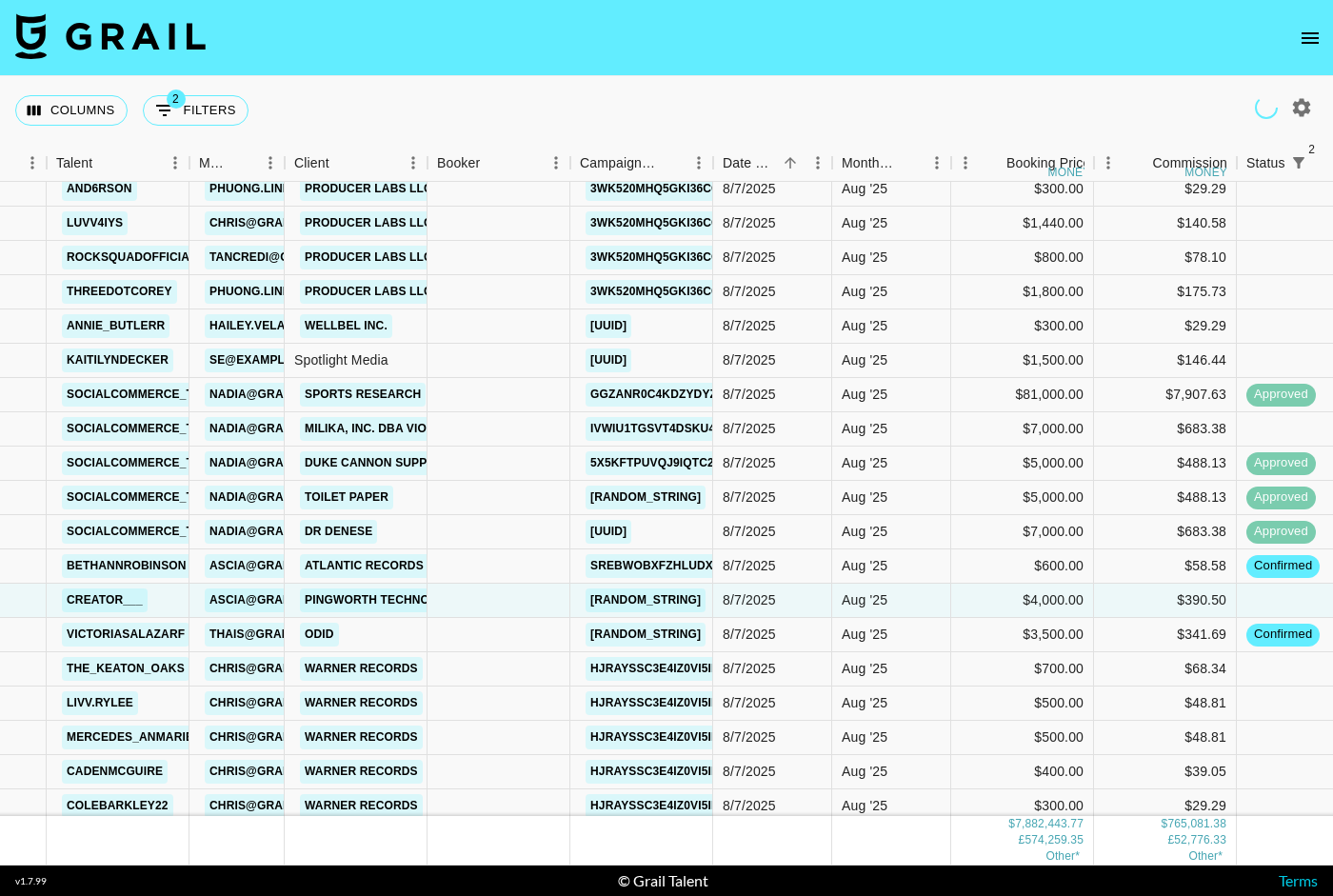 scroll, scrollTop: 204407, scrollLeft: 348, axis: both 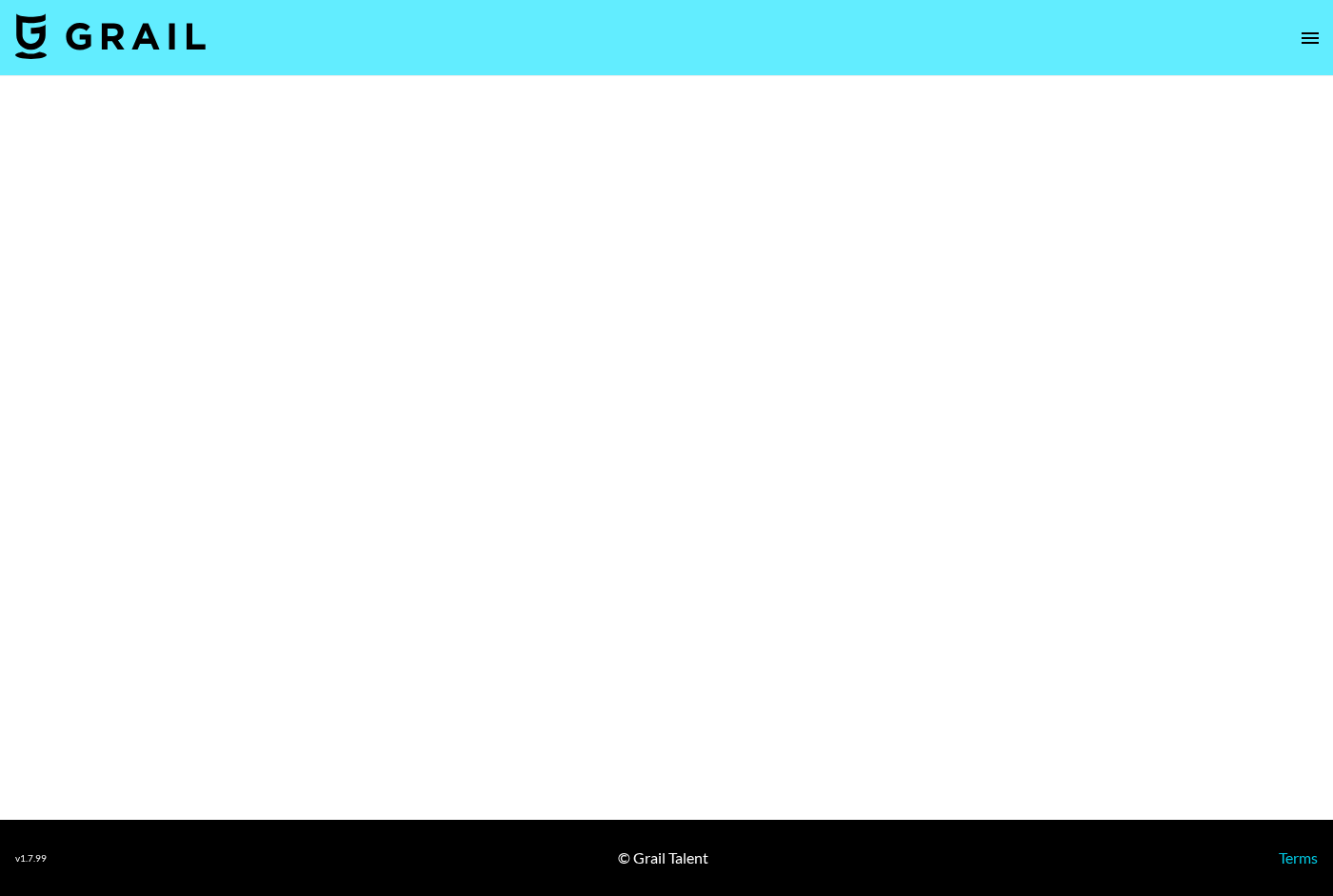select on "Brand" 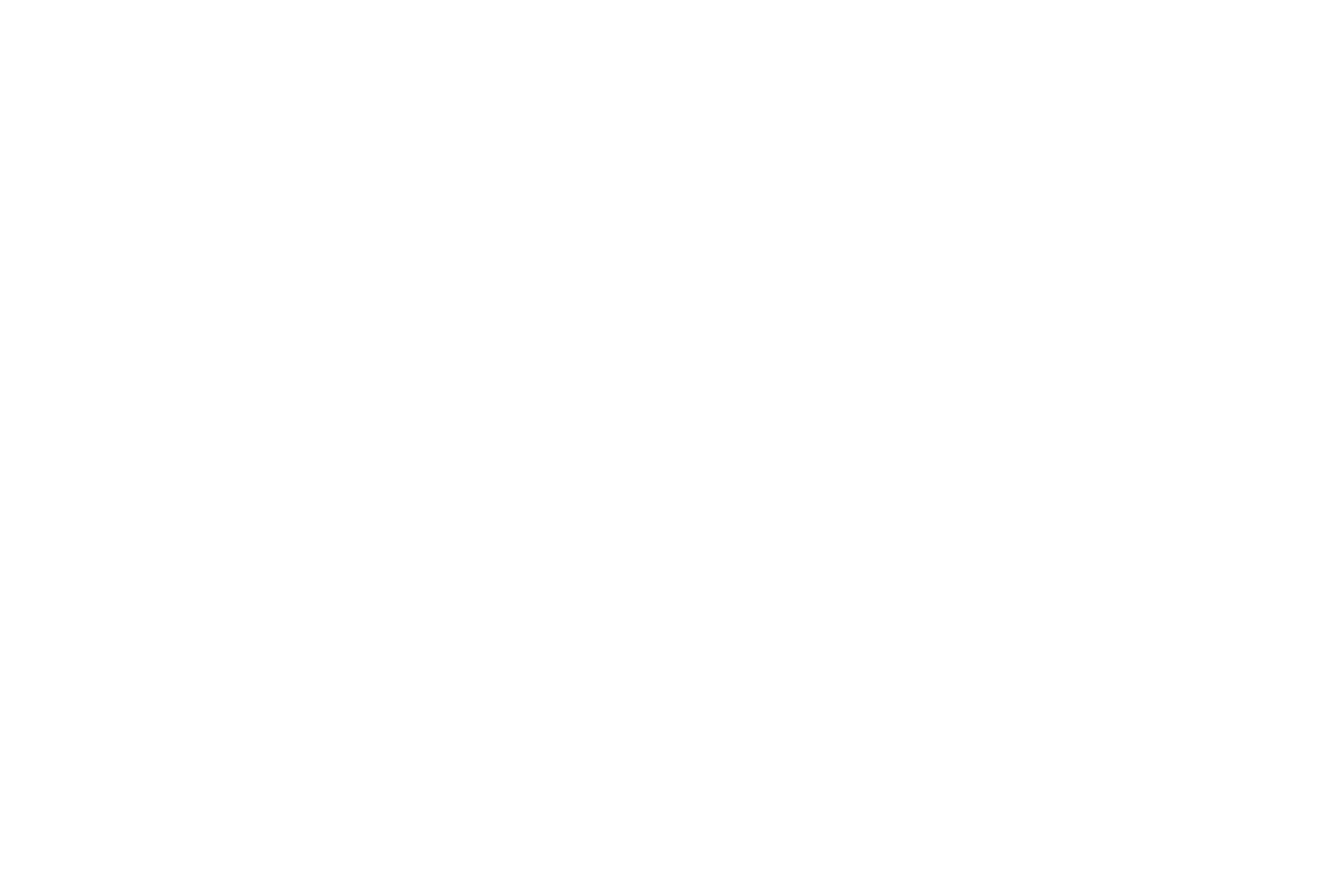 scroll, scrollTop: 0, scrollLeft: 0, axis: both 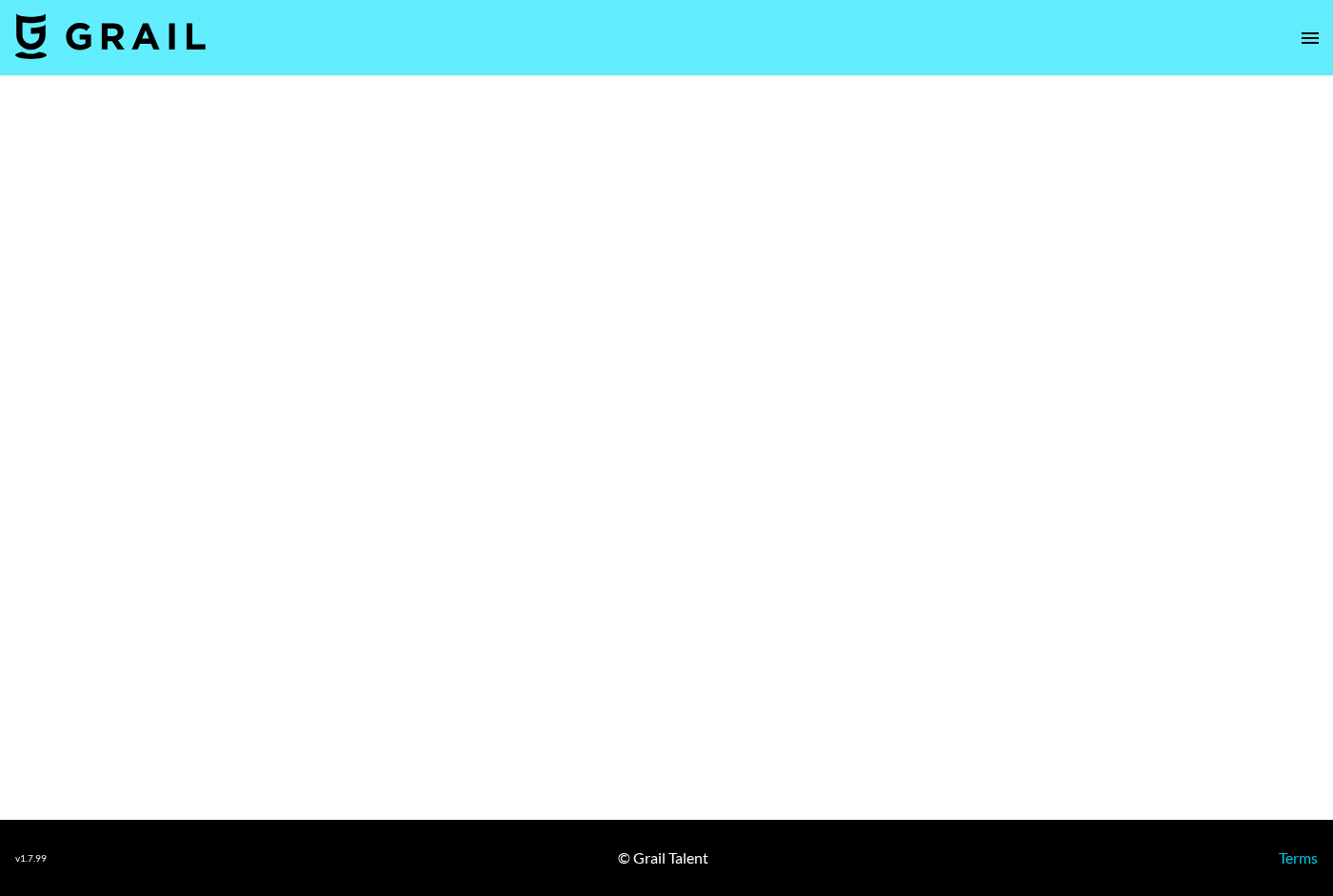 select on "Brand" 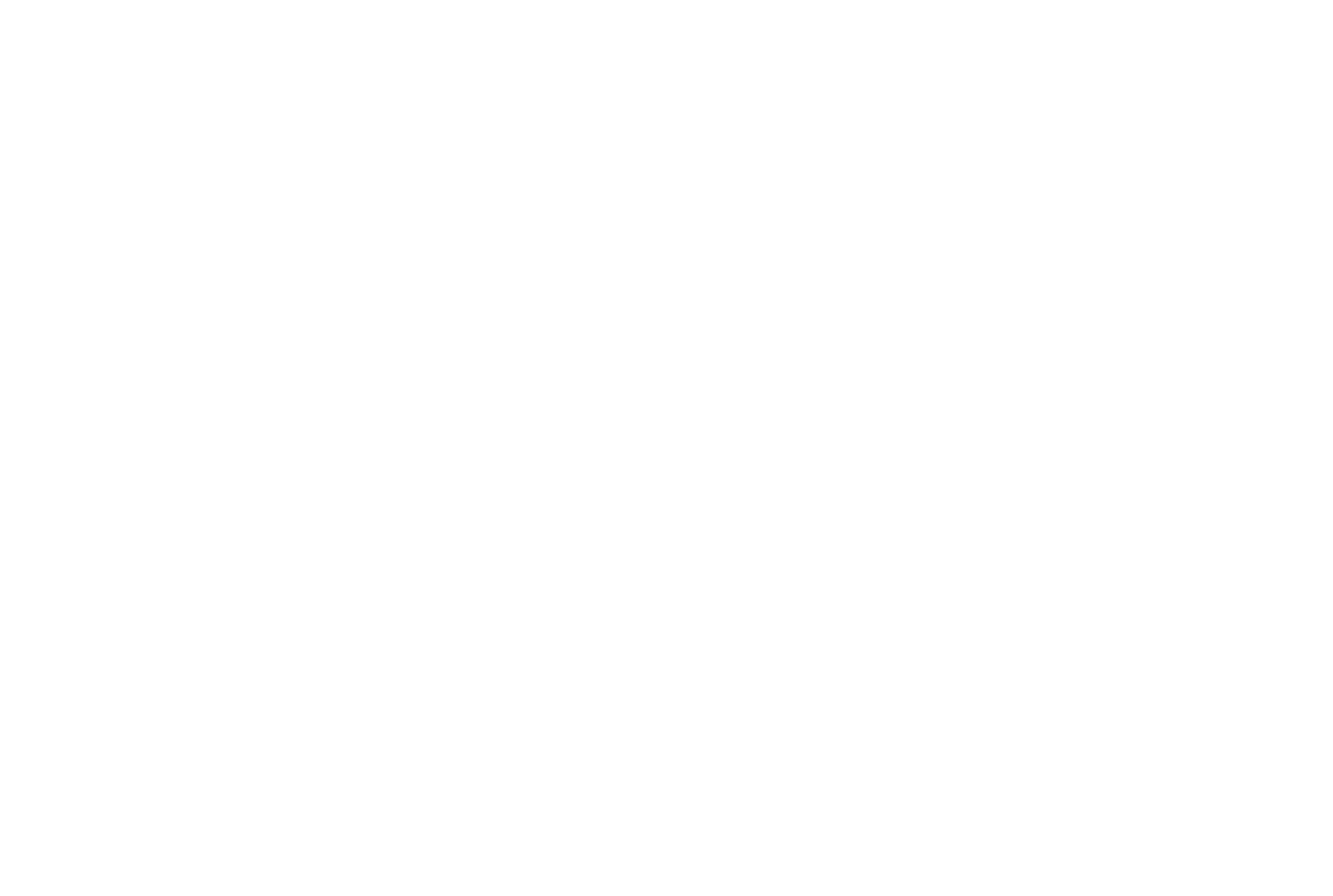 scroll, scrollTop: 0, scrollLeft: 0, axis: both 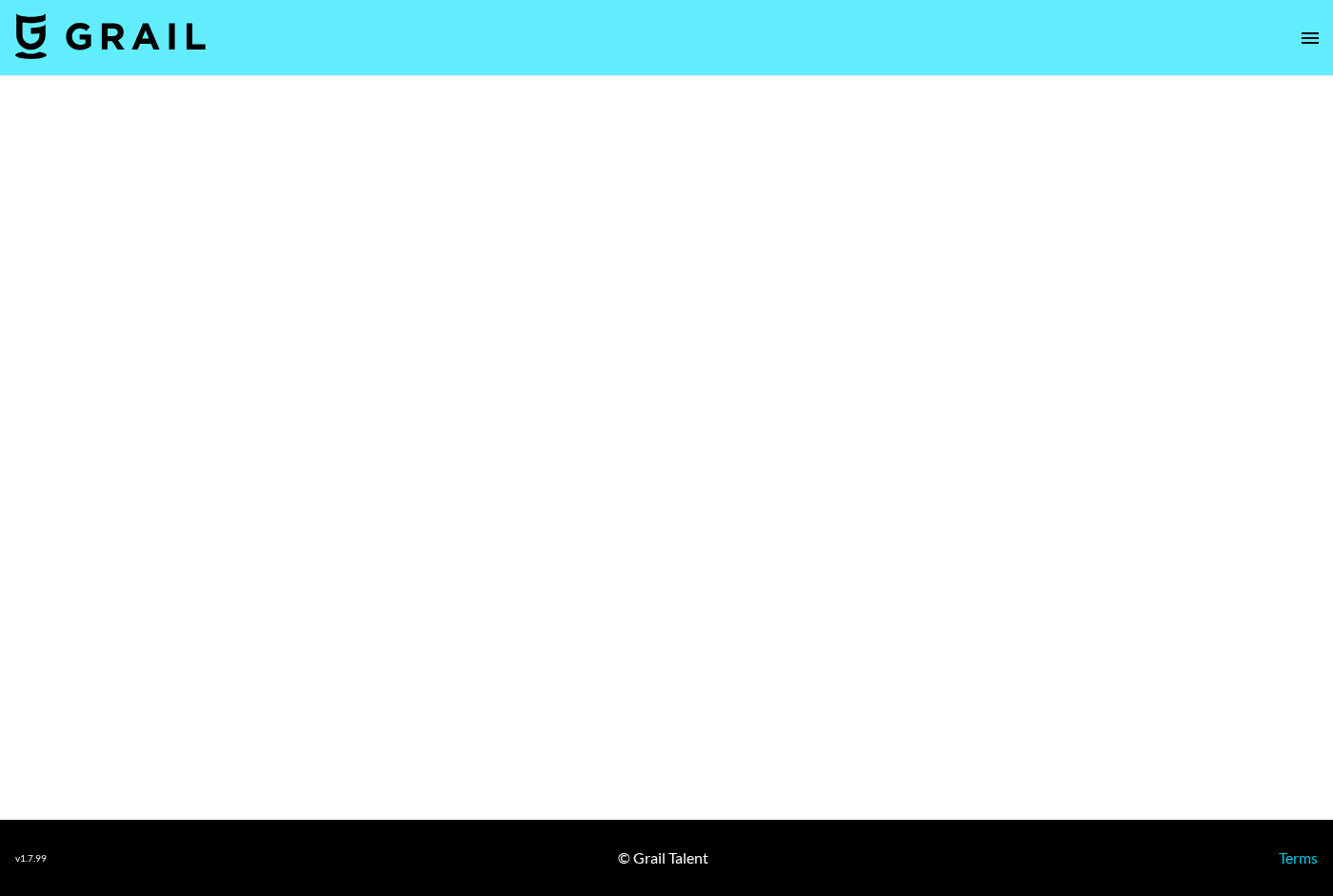select on "Brand" 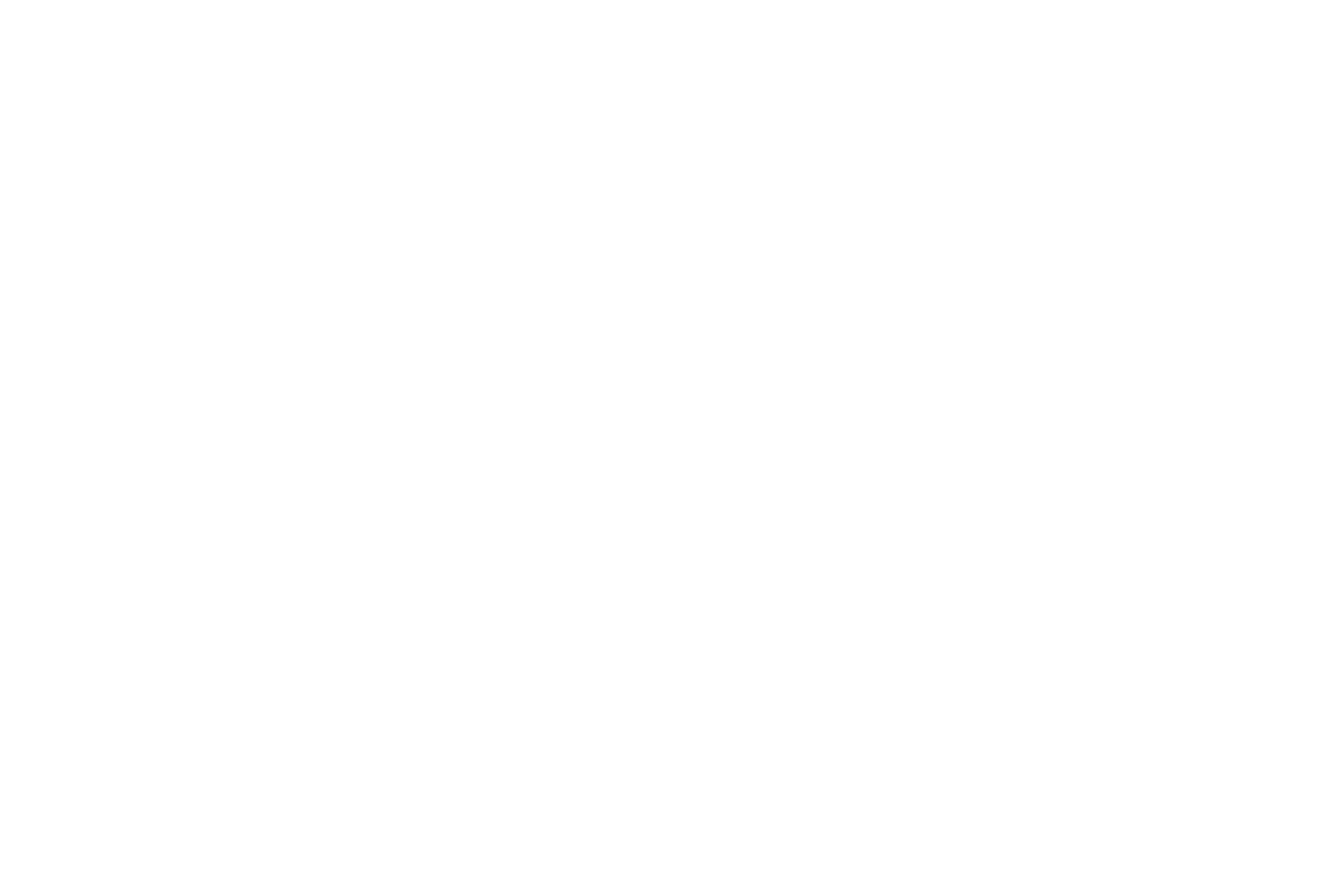 scroll, scrollTop: 0, scrollLeft: 0, axis: both 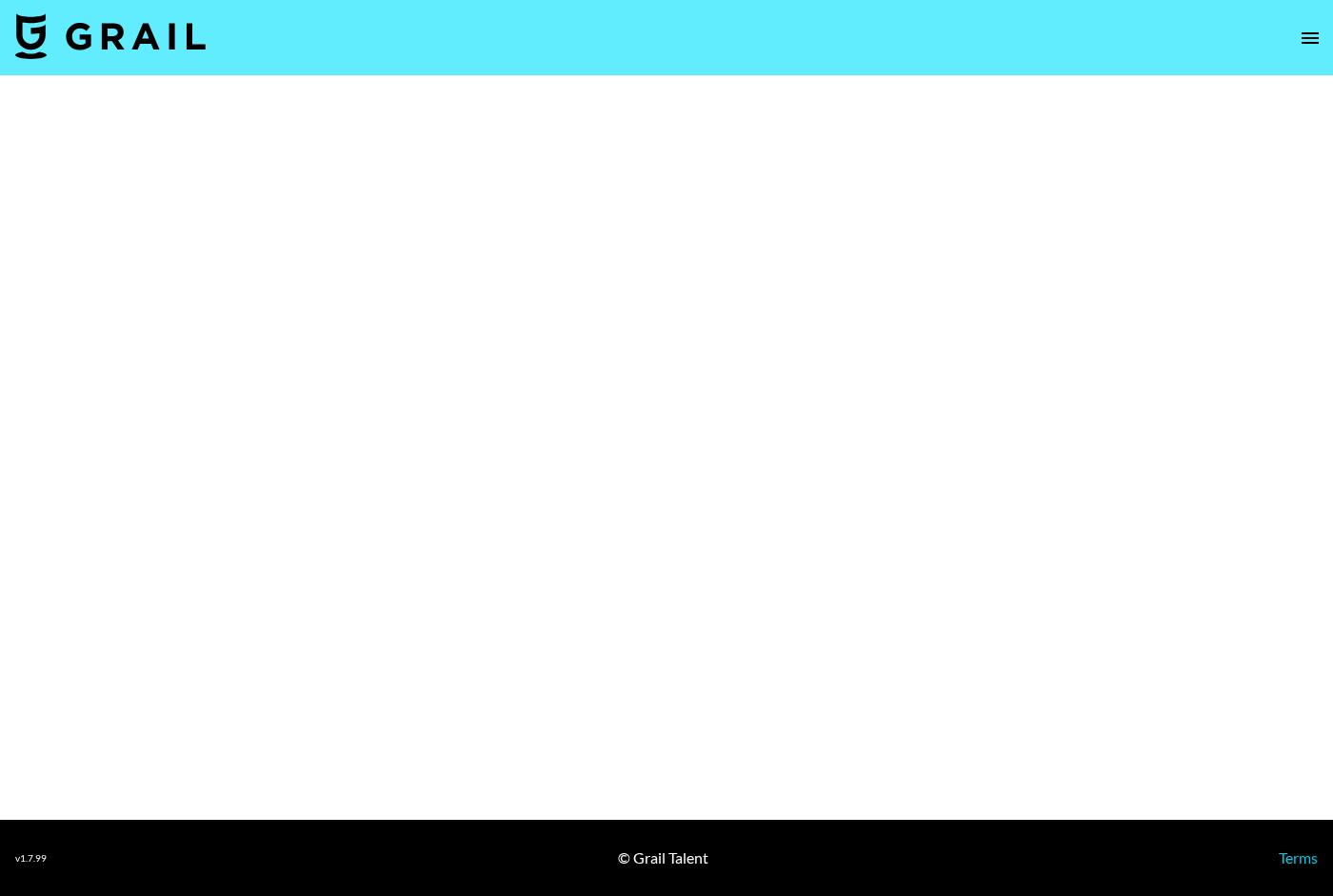 select on "Brand" 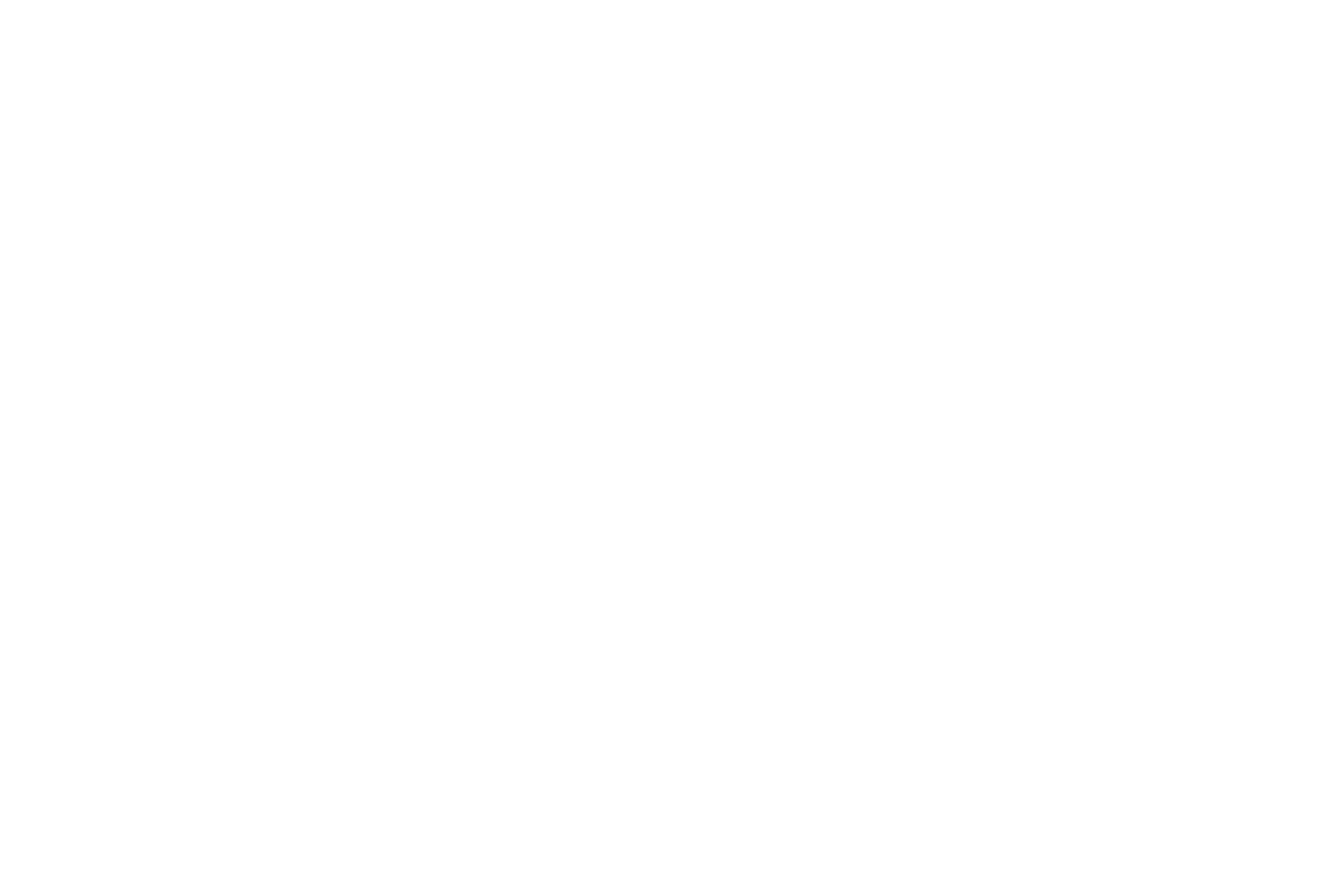 scroll, scrollTop: 0, scrollLeft: 0, axis: both 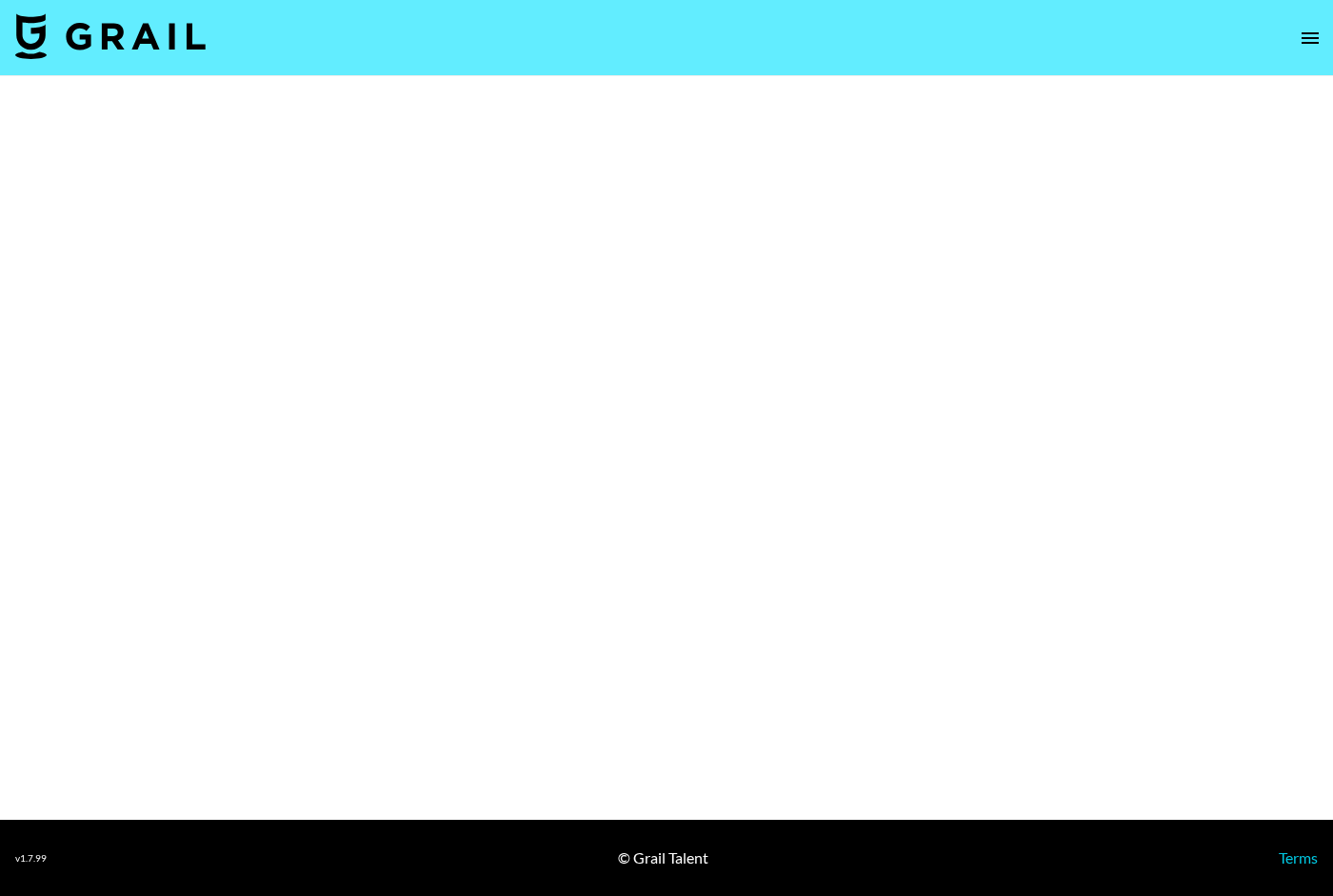 select on "Brand" 